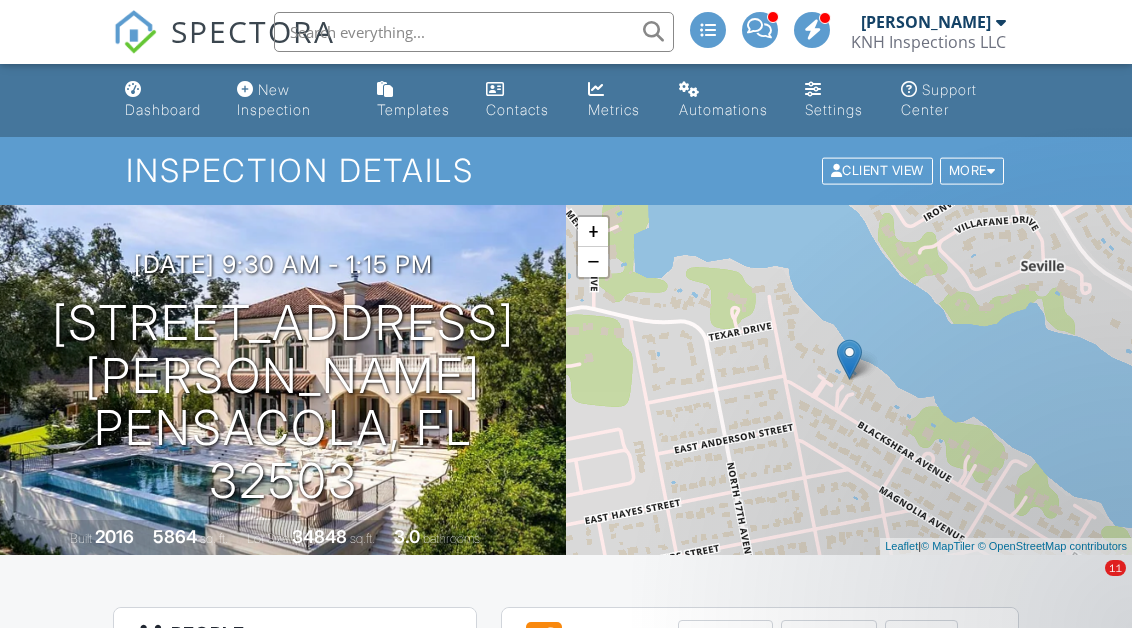 scroll, scrollTop: 195, scrollLeft: 0, axis: vertical 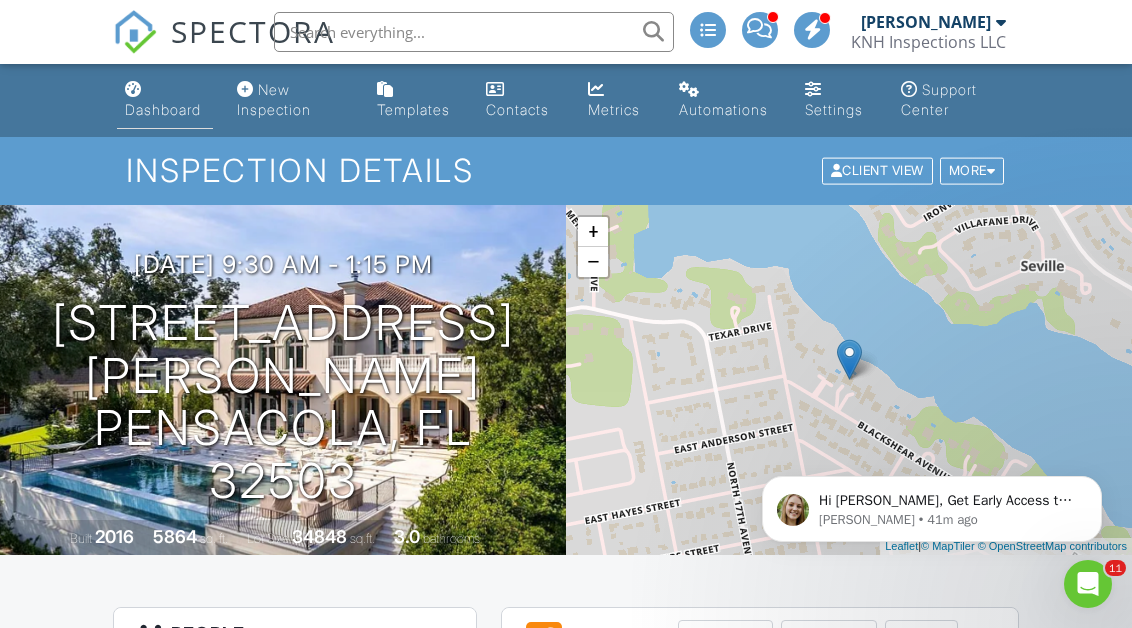 click on "Dashboard" at bounding box center (163, 109) 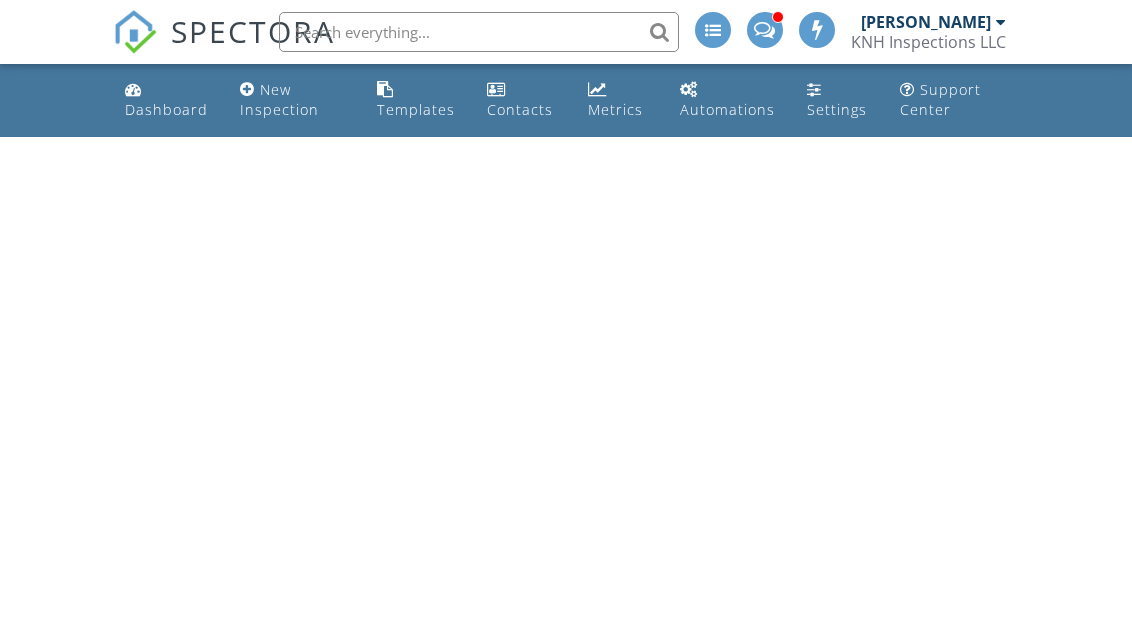 scroll, scrollTop: 0, scrollLeft: 0, axis: both 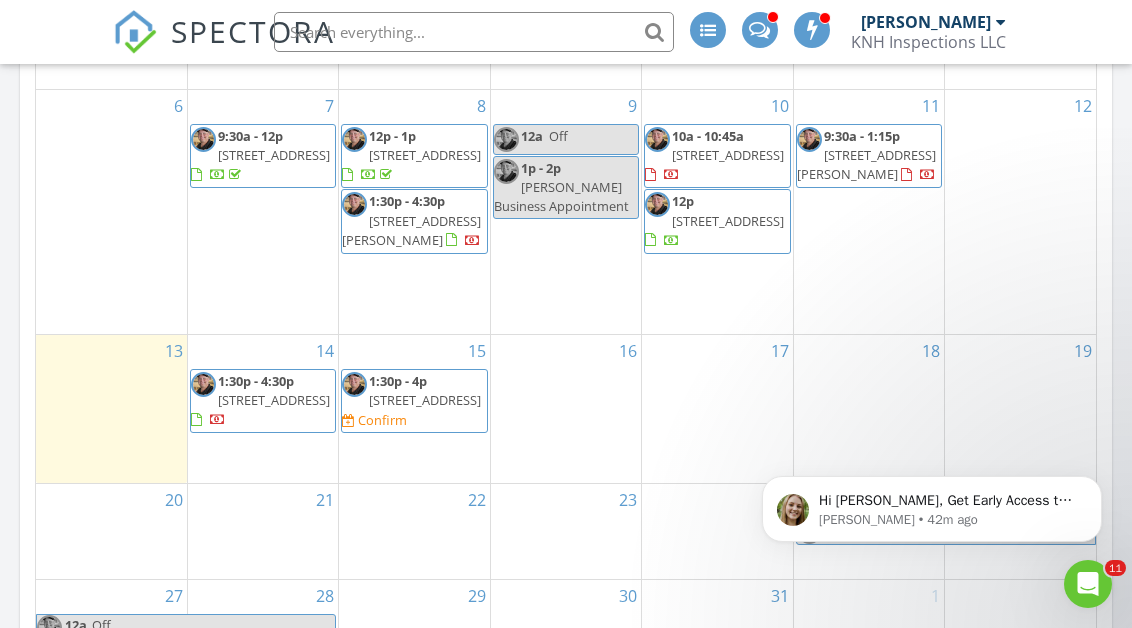 click on "[STREET_ADDRESS]" at bounding box center (425, 400) 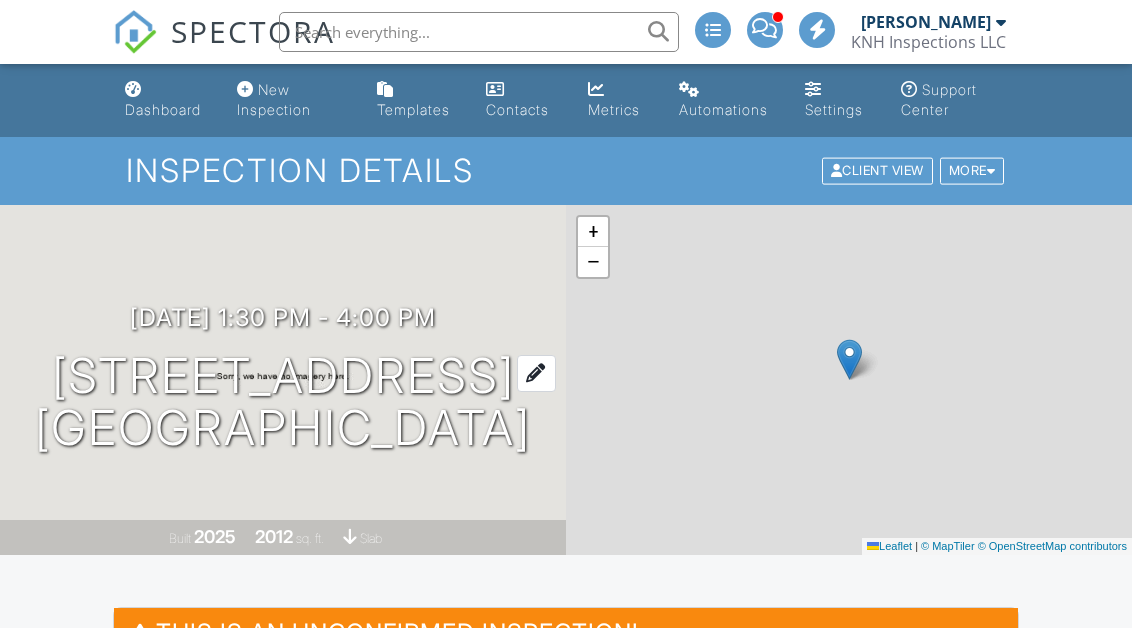 scroll, scrollTop: 0, scrollLeft: 0, axis: both 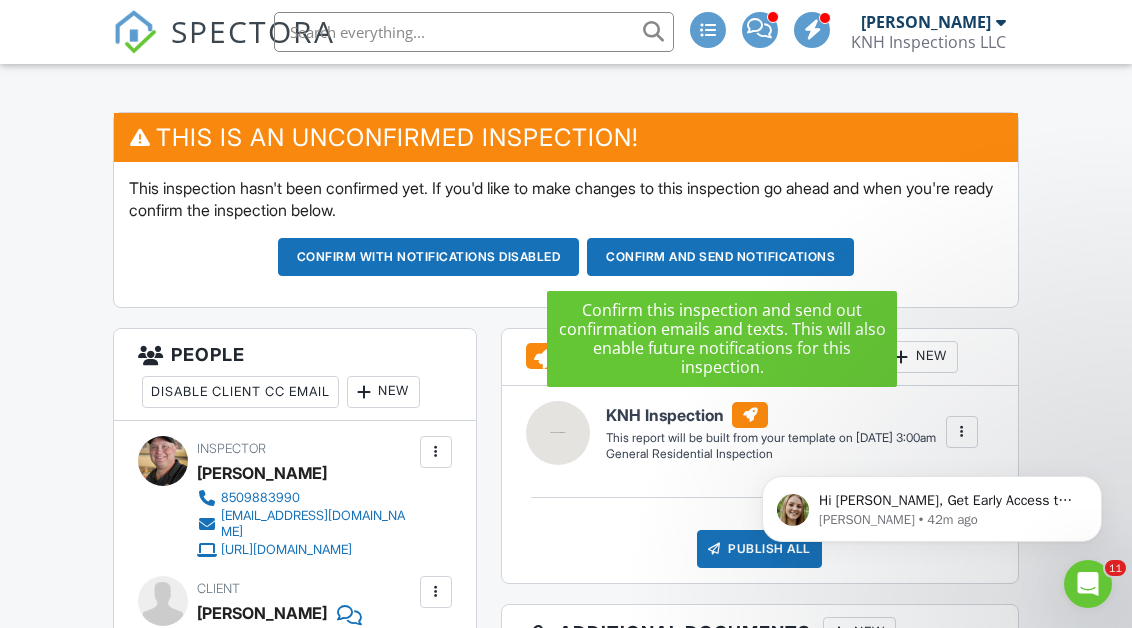 click on "Confirm and send notifications" at bounding box center (429, 257) 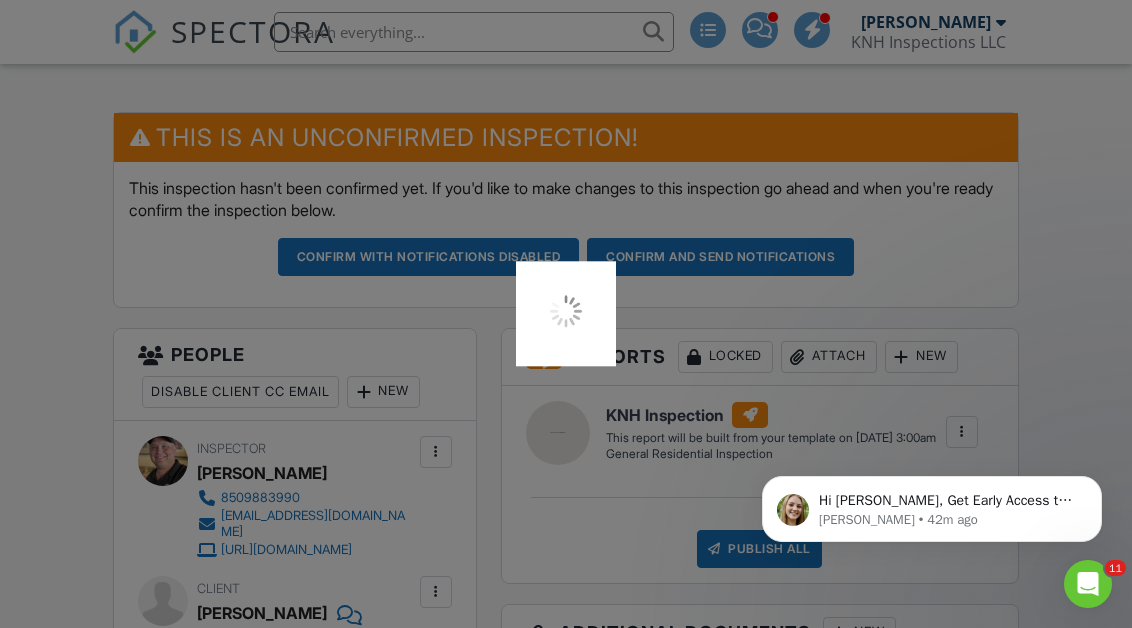 click at bounding box center (566, 314) 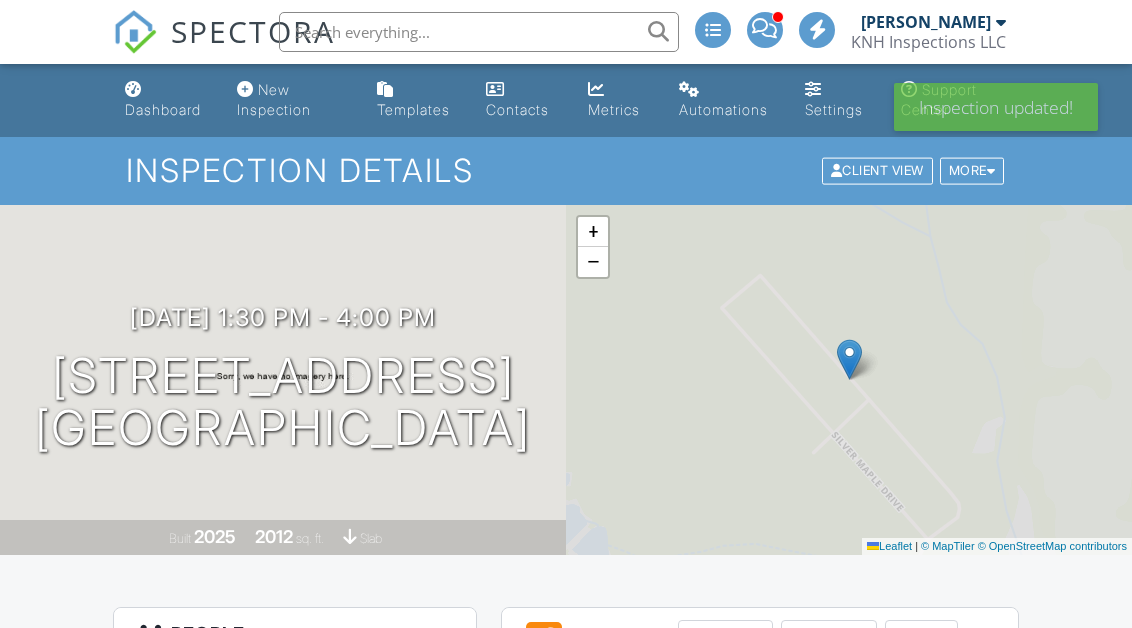 scroll, scrollTop: 0, scrollLeft: 0, axis: both 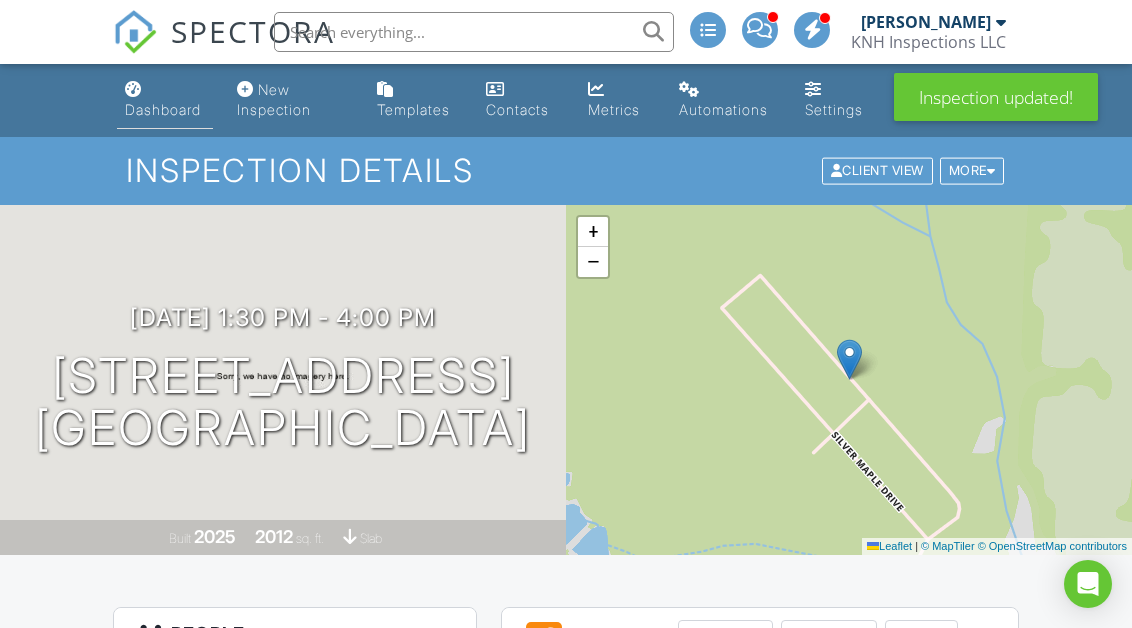 click on "Dashboard" at bounding box center (163, 109) 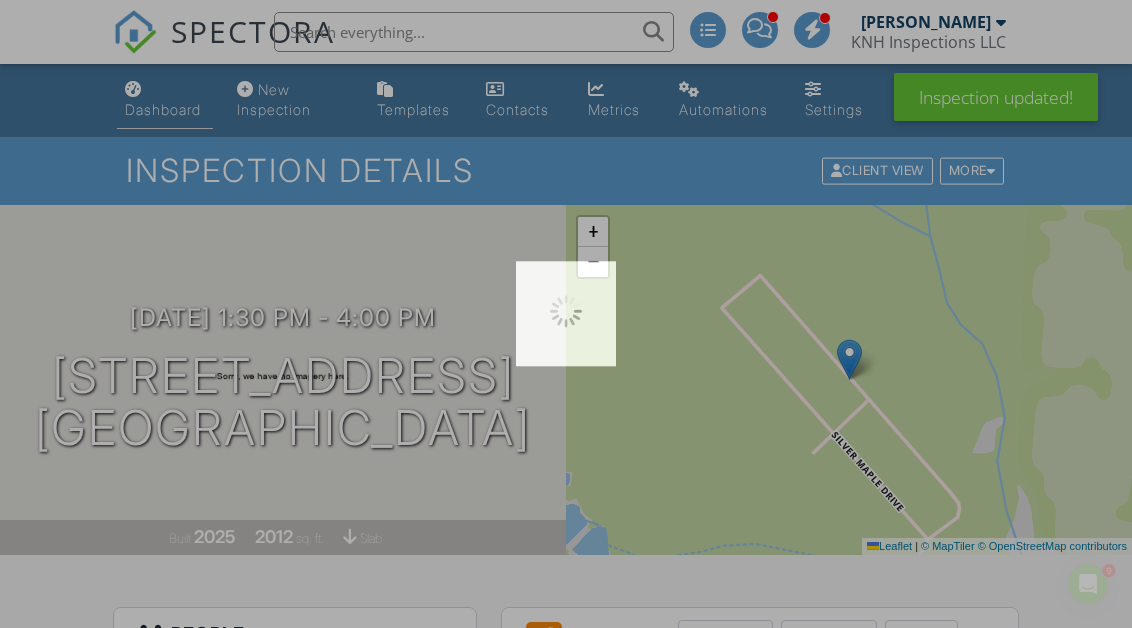 scroll, scrollTop: 0, scrollLeft: 0, axis: both 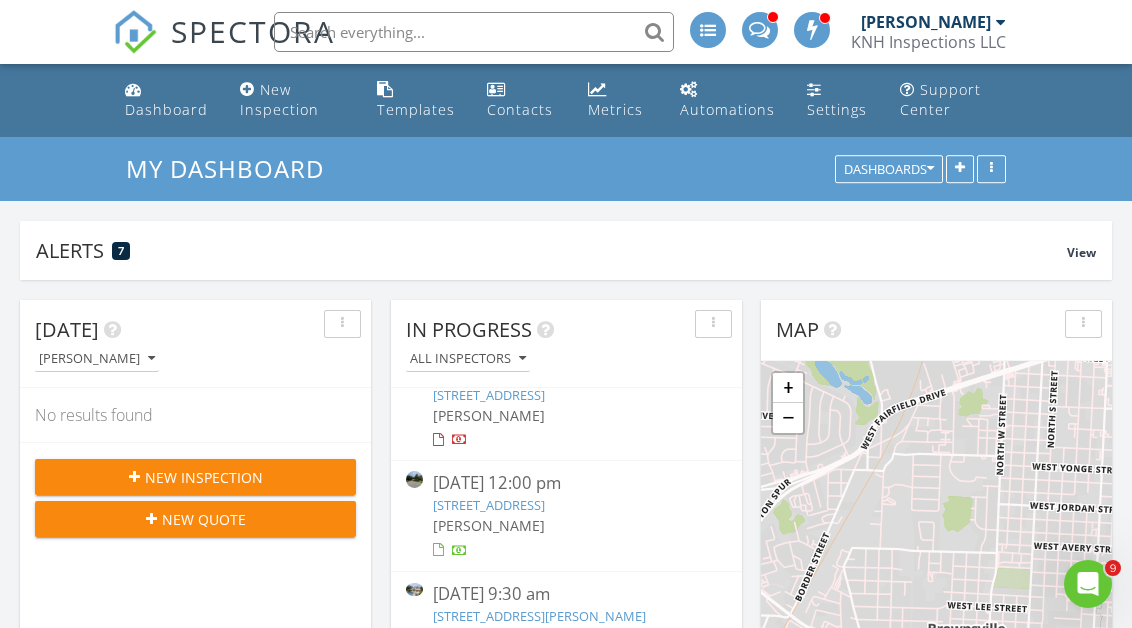 click on "Map" at bounding box center (936, 330) 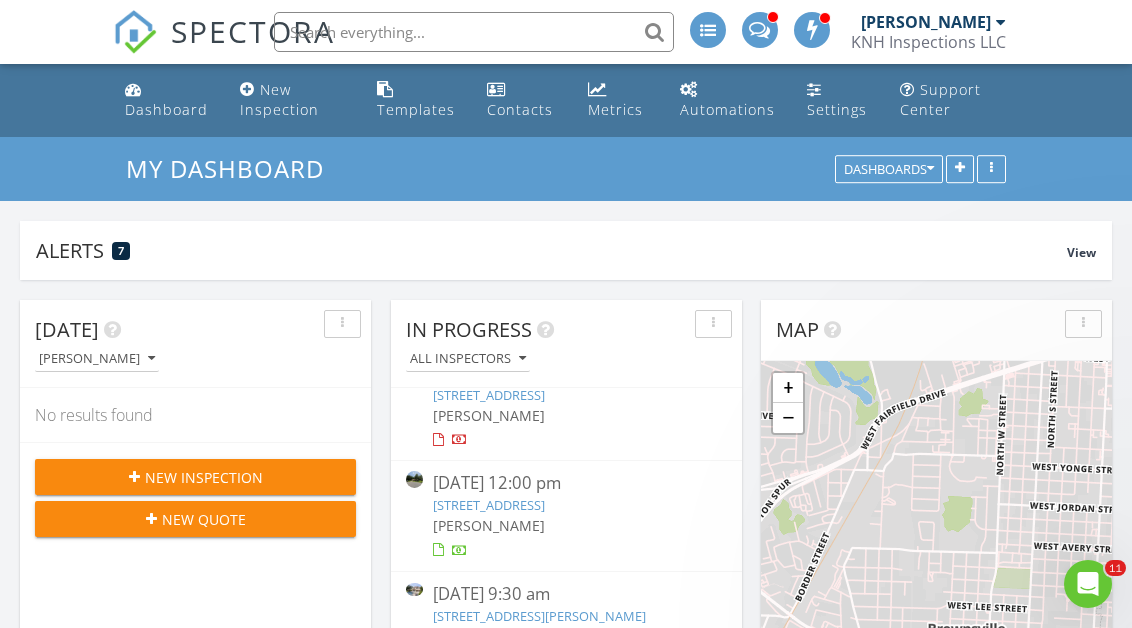 scroll, scrollTop: 393, scrollLeft: 0, axis: vertical 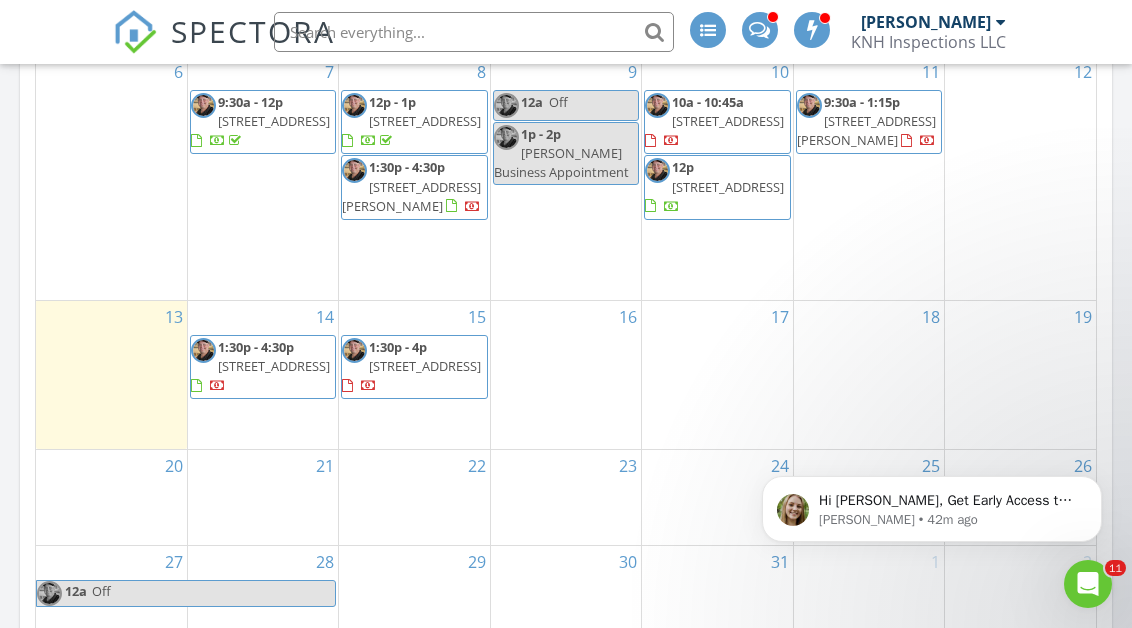 click on "15
1:30p - 4p
[STREET_ADDRESS]" at bounding box center (414, 375) 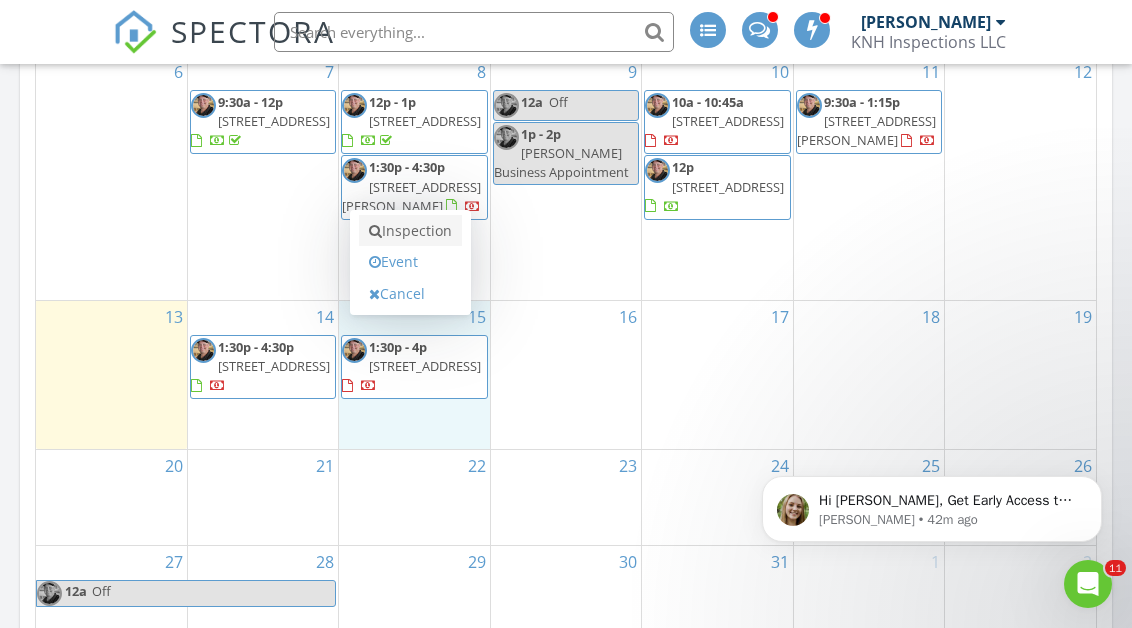 click on "Inspection" at bounding box center (410, 231) 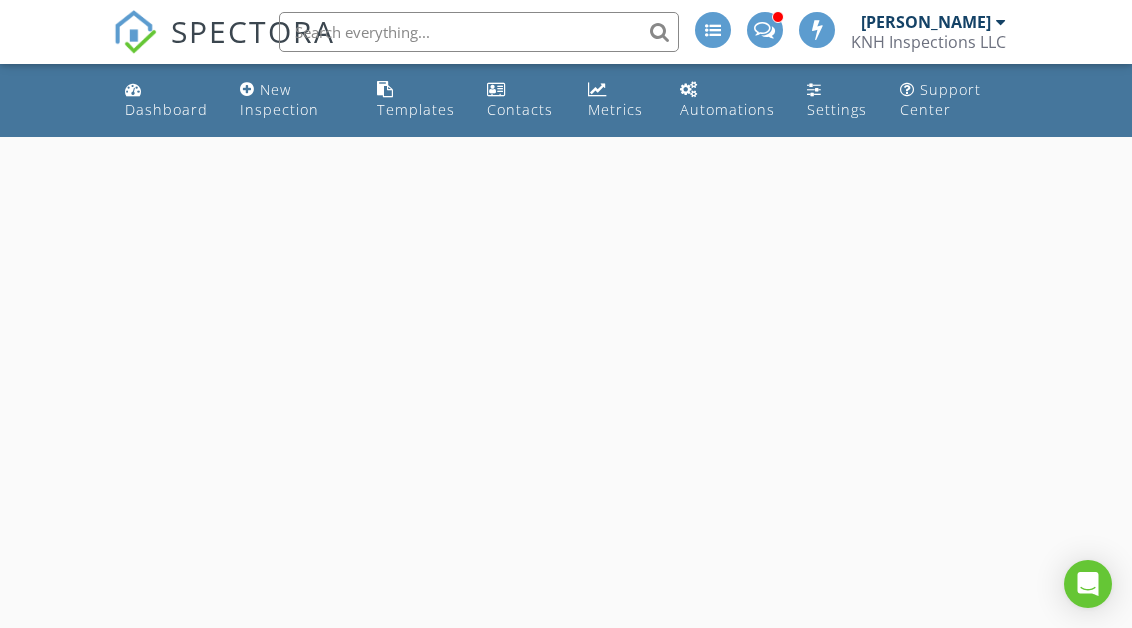 scroll, scrollTop: 0, scrollLeft: 0, axis: both 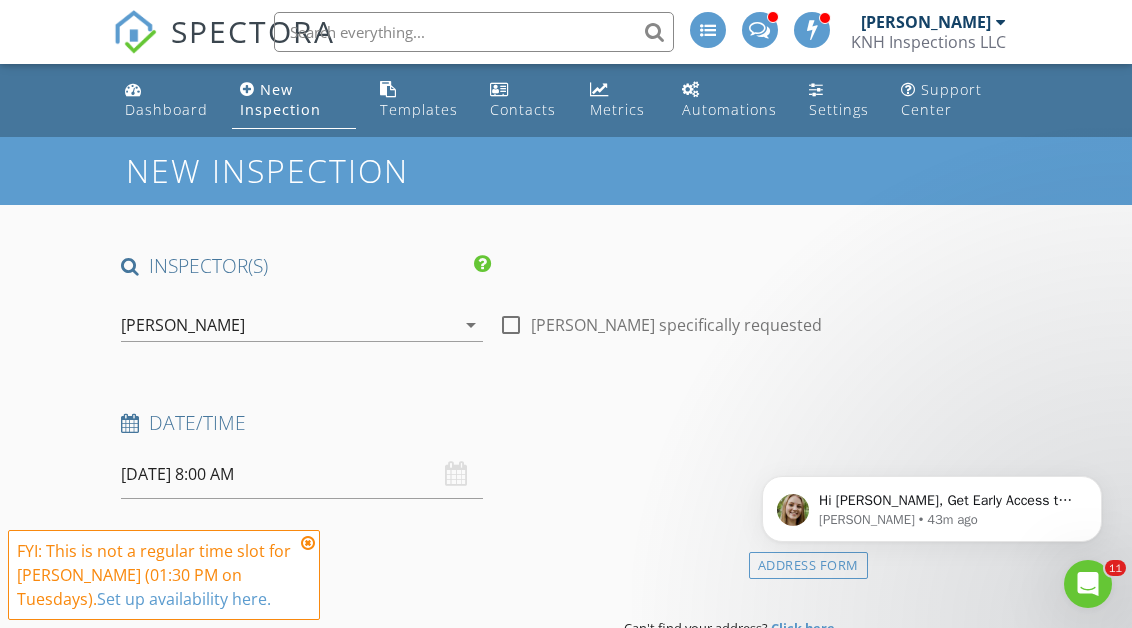 click on "07/15/2025 8:00 AM" at bounding box center [301, 474] 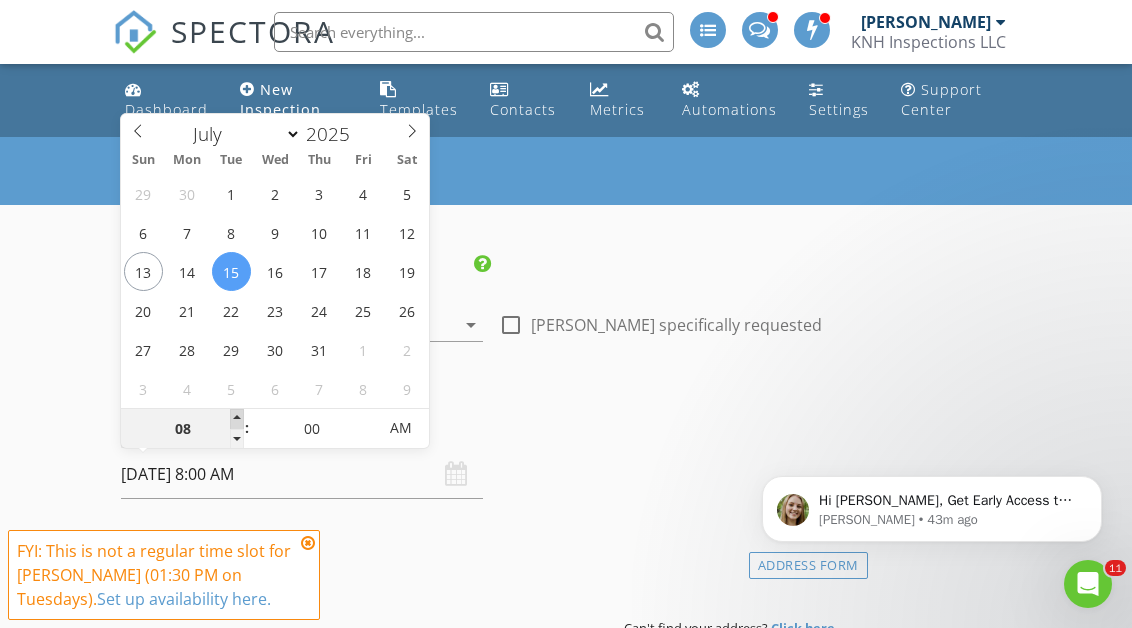 click at bounding box center [237, 419] 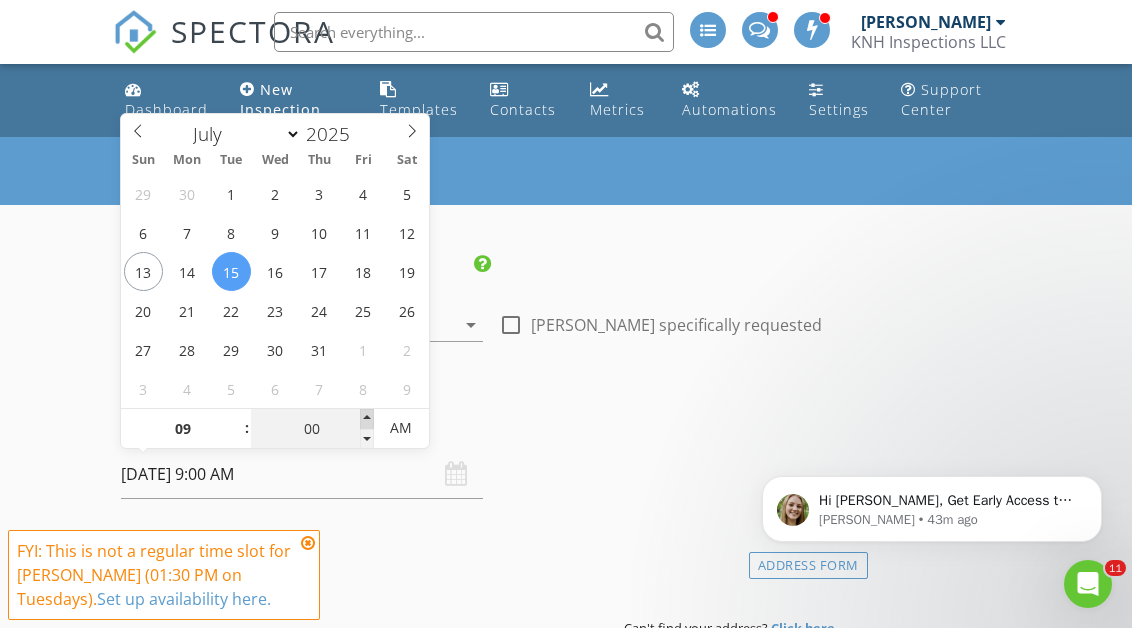 type on "05" 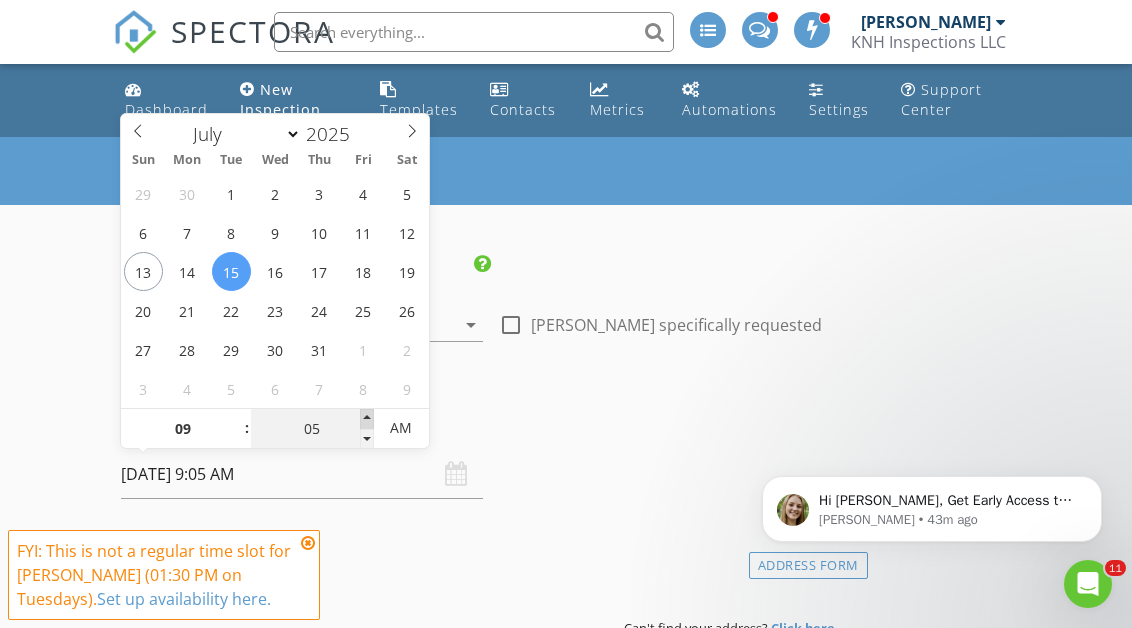 click at bounding box center (367, 419) 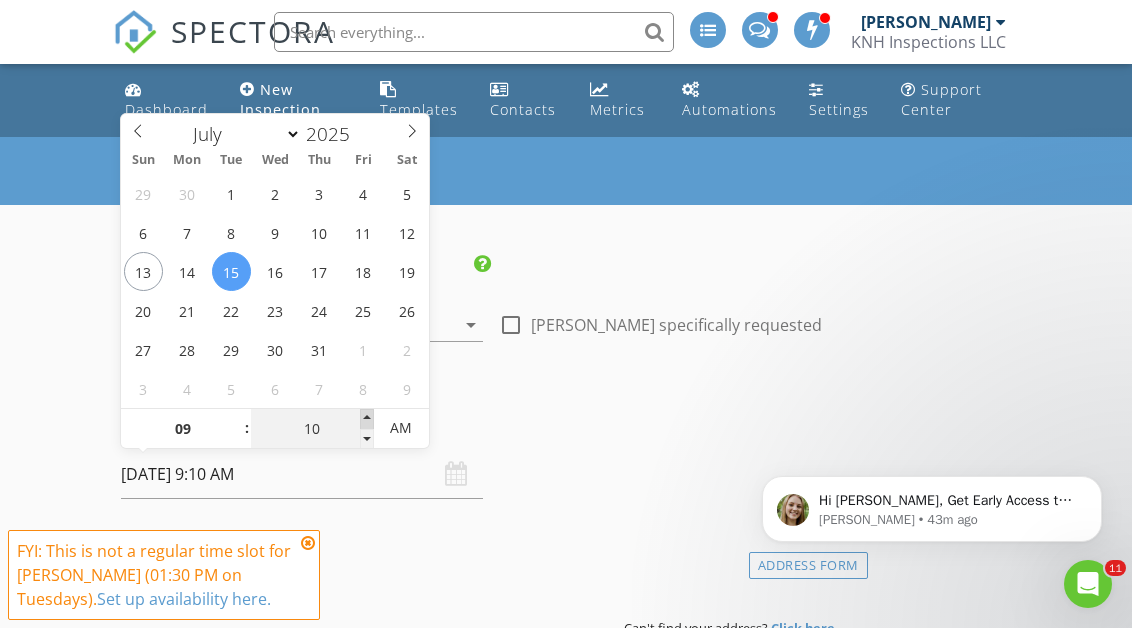 click at bounding box center (367, 419) 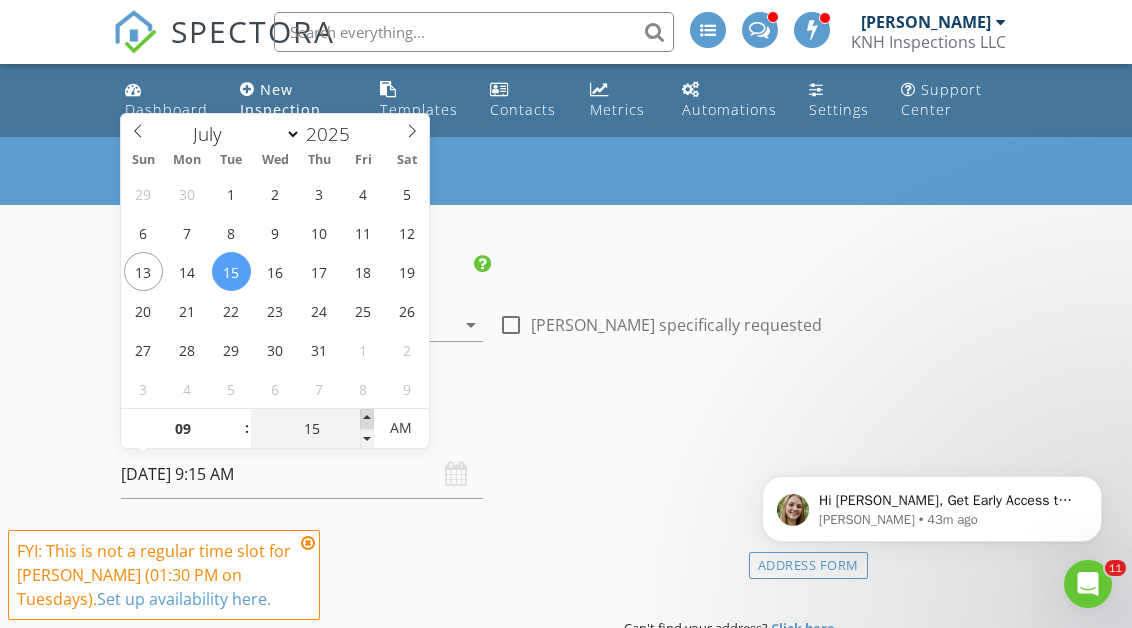 click at bounding box center (367, 419) 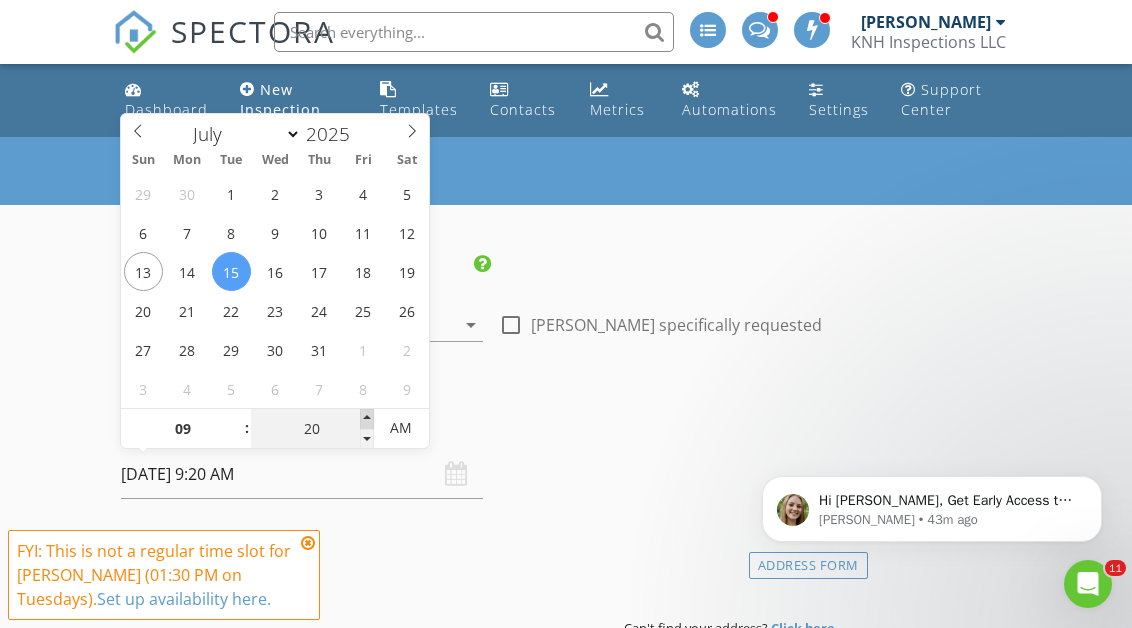 click at bounding box center [367, 419] 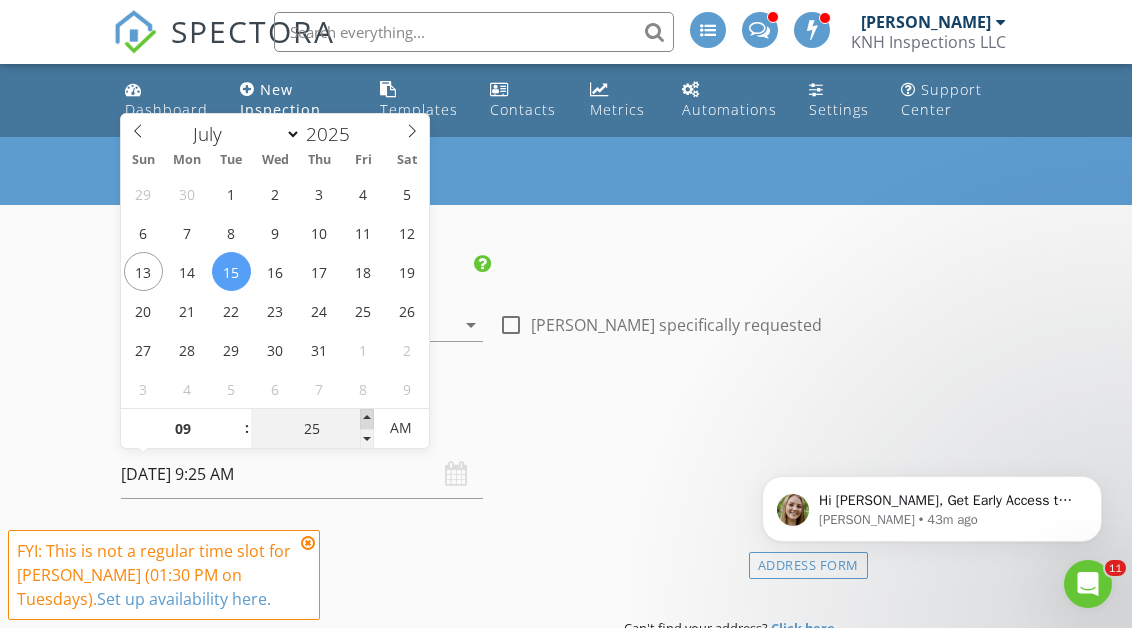 click at bounding box center (367, 419) 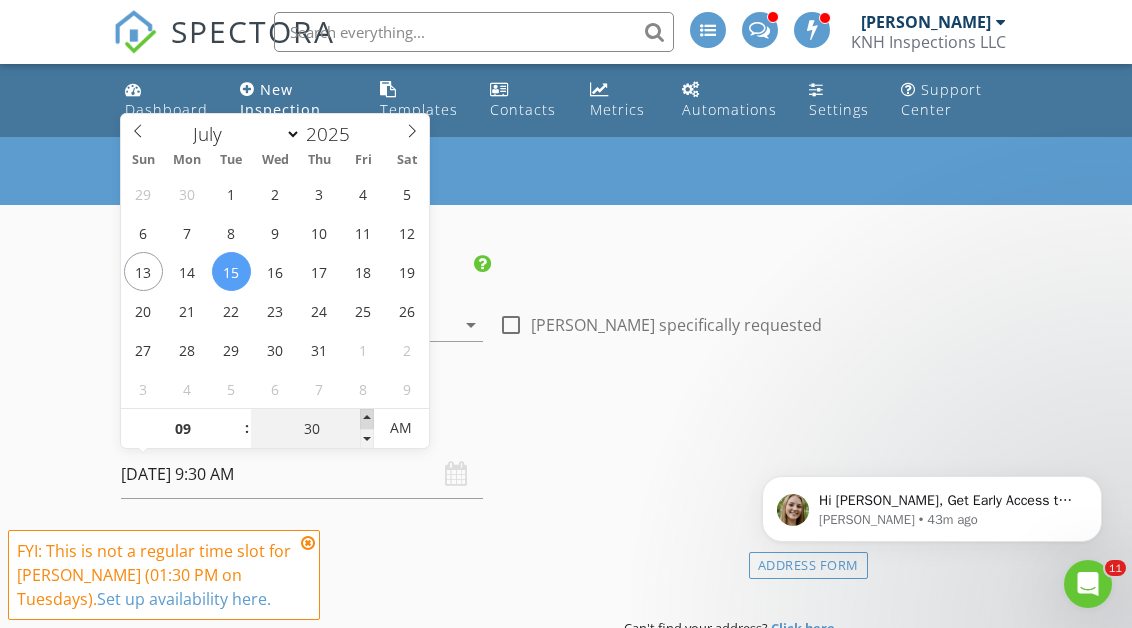 click at bounding box center [367, 419] 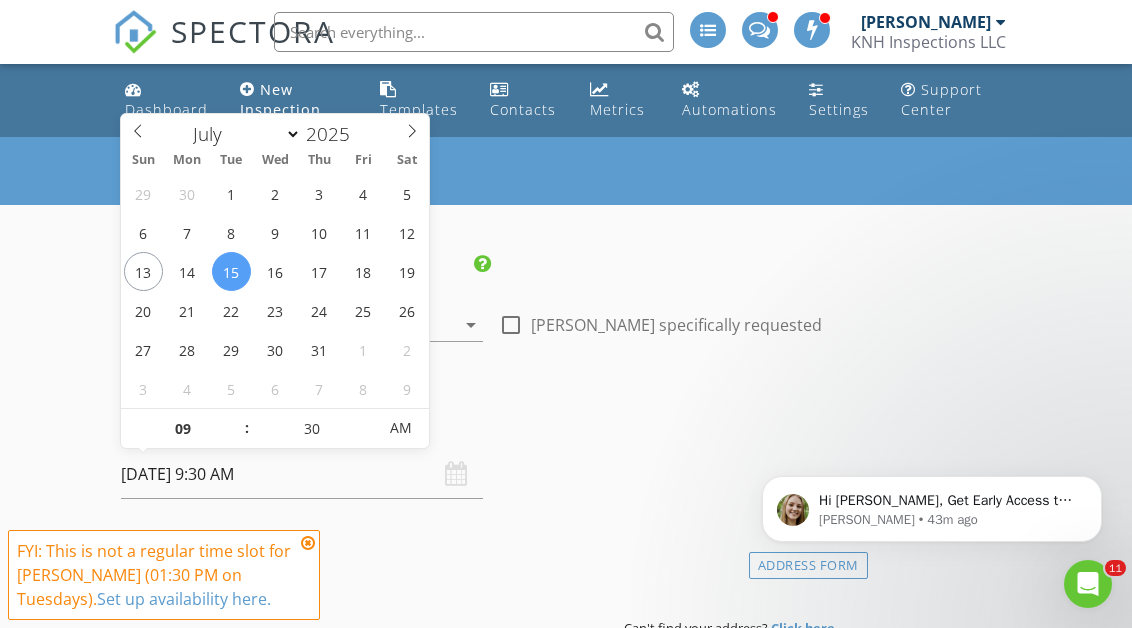click on "INSPECTOR(S)
check_box   Kevin Foster   PRIMARY   Kevin Foster arrow_drop_down   check_box_outline_blank Kevin Foster specifically requested
Date/Time
07/15/2025 9:30 AM
Location
Address Form       Can't find your address?   Click here.
client
check_box Enable Client CC email for this inspection   Client Search     check_box_outline_blank Client is a Company/Organization     First Name   Last Name   Email   CC Email   Phone         Tags         Notes   Private Notes
ADD ADDITIONAL client
SERVICES
check_box_outline_blank   General Home Inspection With Insurance Inspections   General home inspection with a four point, wind mitigation inspection, and three month home warranty included. check_box_outline_blank    General Home Inspection Without Insurance Inspections" at bounding box center [490, 1911] 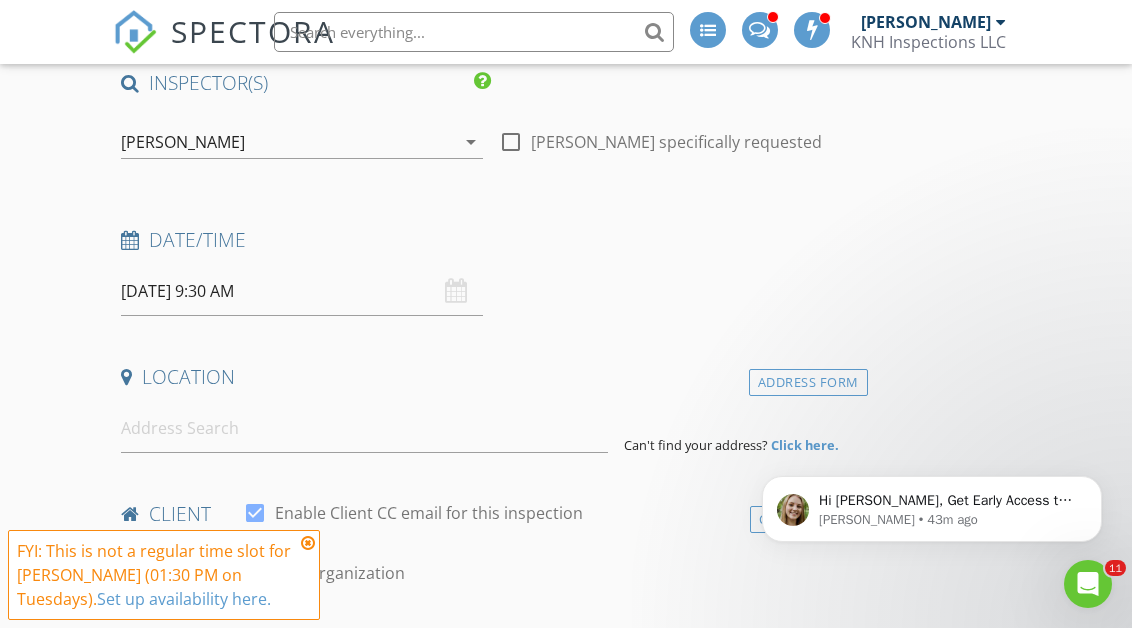scroll, scrollTop: 202, scrollLeft: 0, axis: vertical 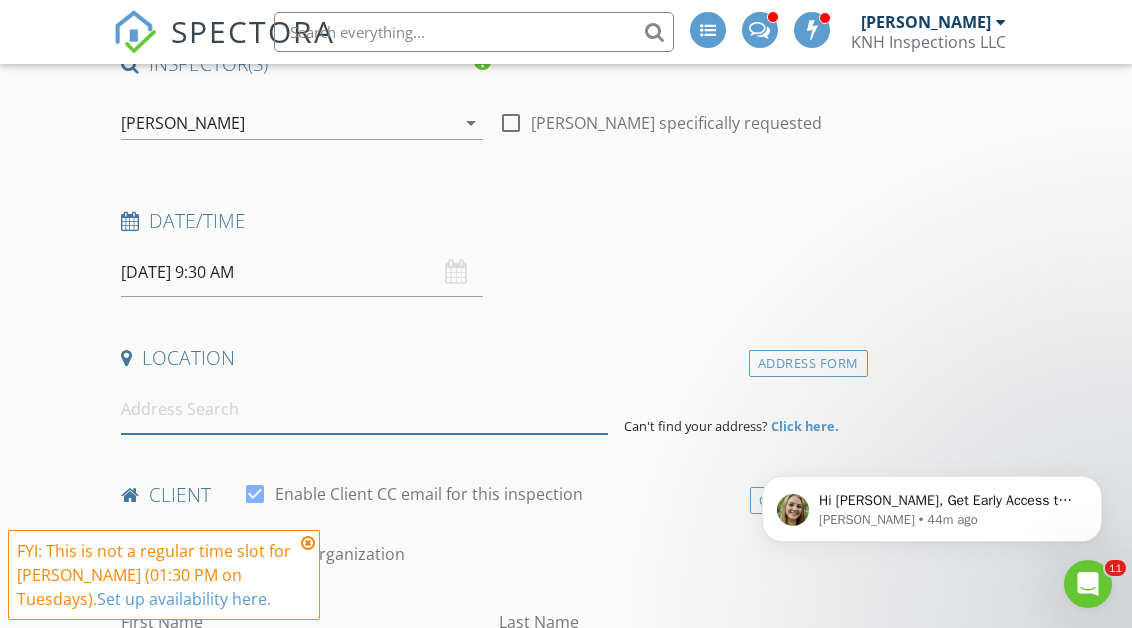 click at bounding box center [364, 409] 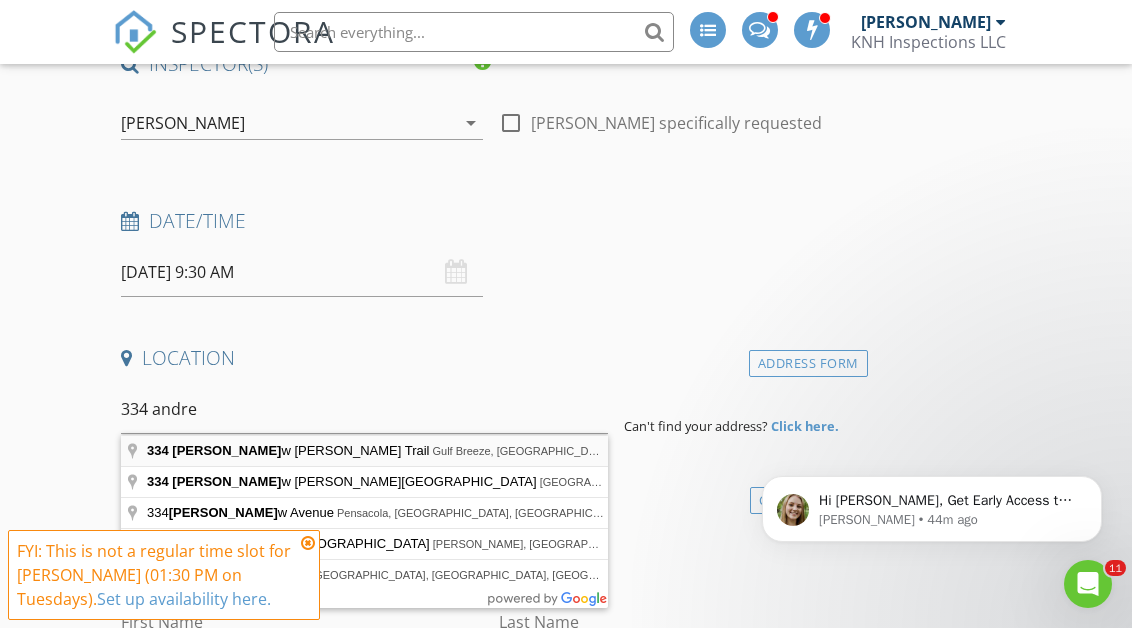 type on "334 Andrew Jackson Trail, Gulf Breeze, FL, USA" 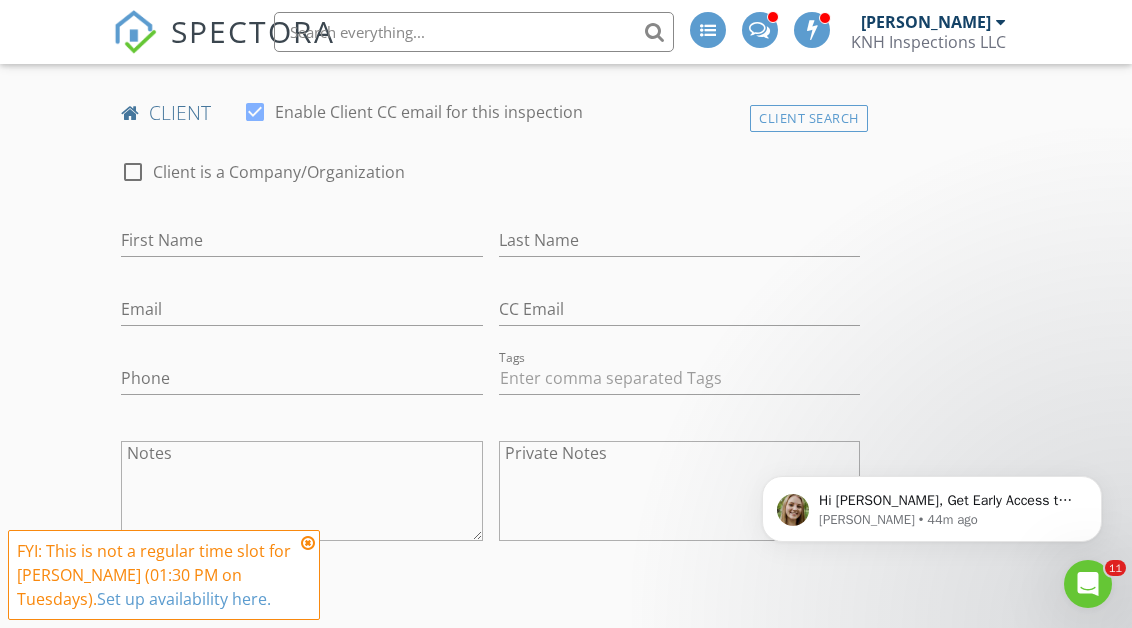 scroll, scrollTop: 1019, scrollLeft: 0, axis: vertical 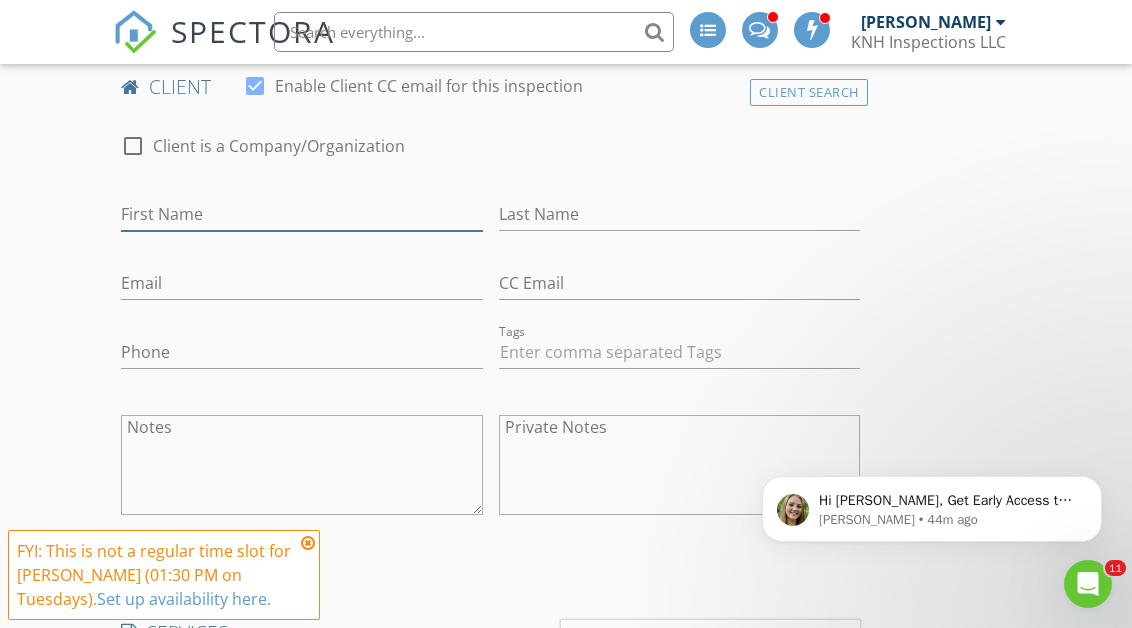 click on "First Name" at bounding box center [301, 214] 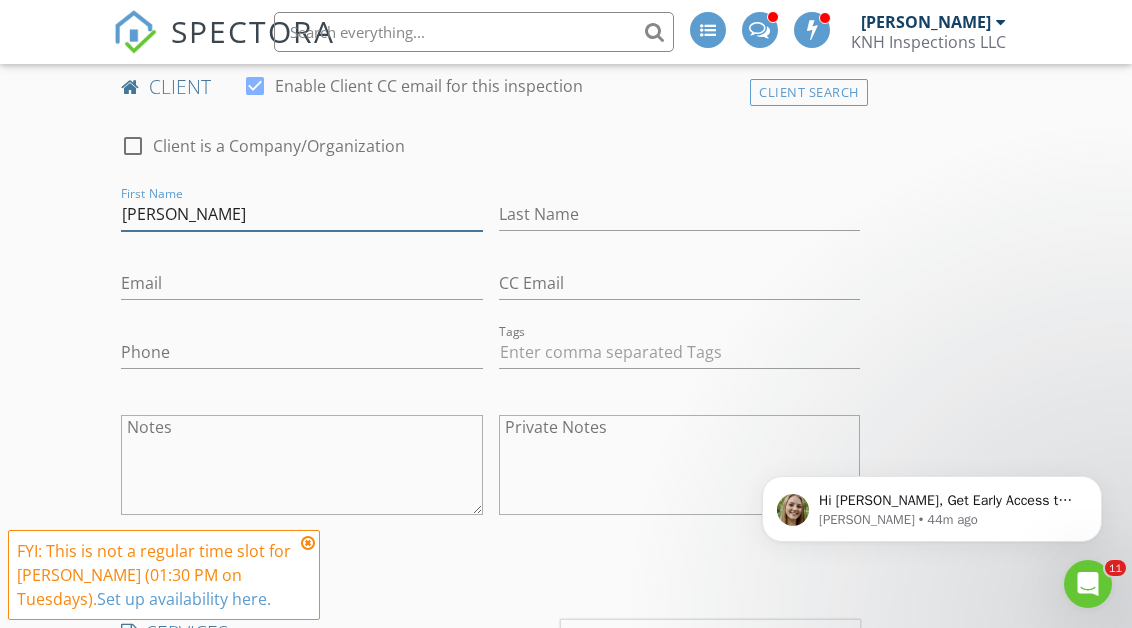 type on "George" 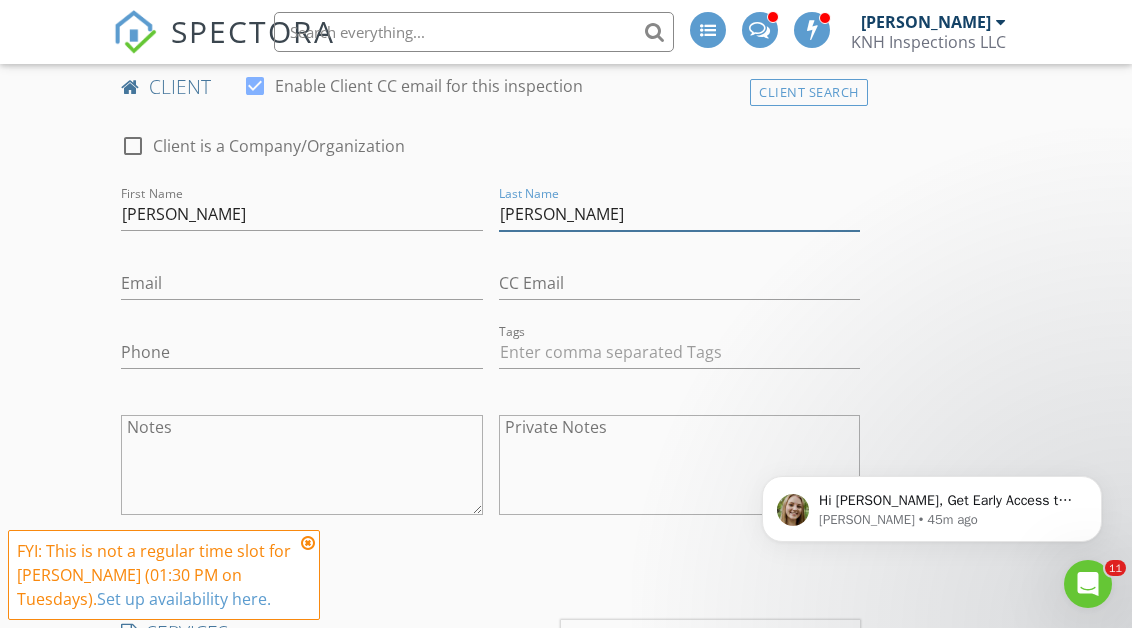 type on "Sigler" 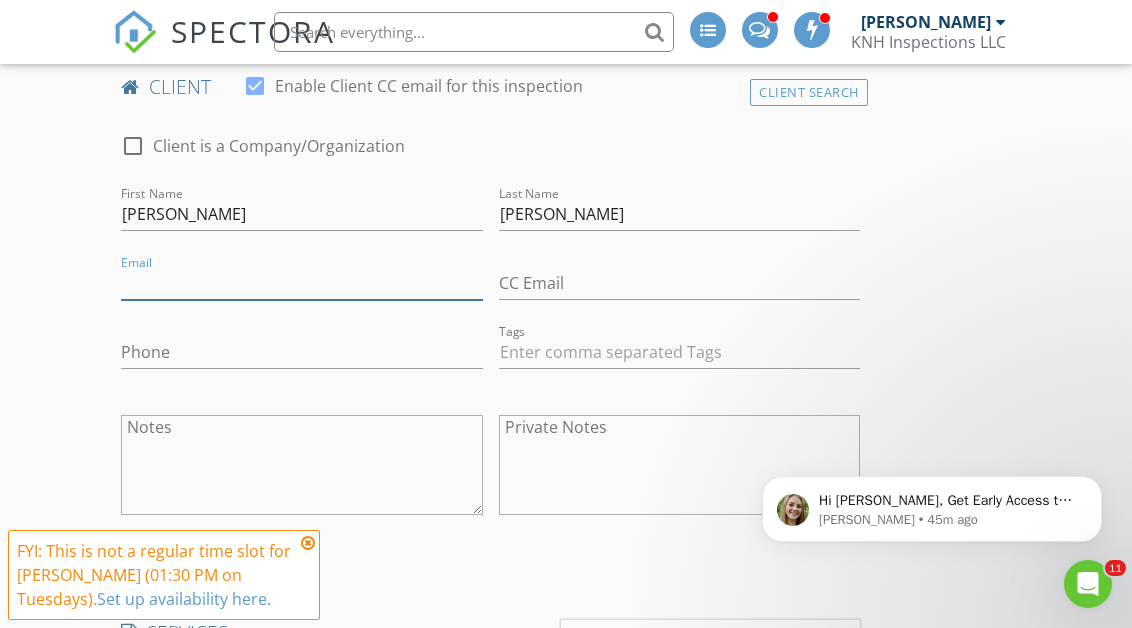 click on "Email" at bounding box center (301, 283) 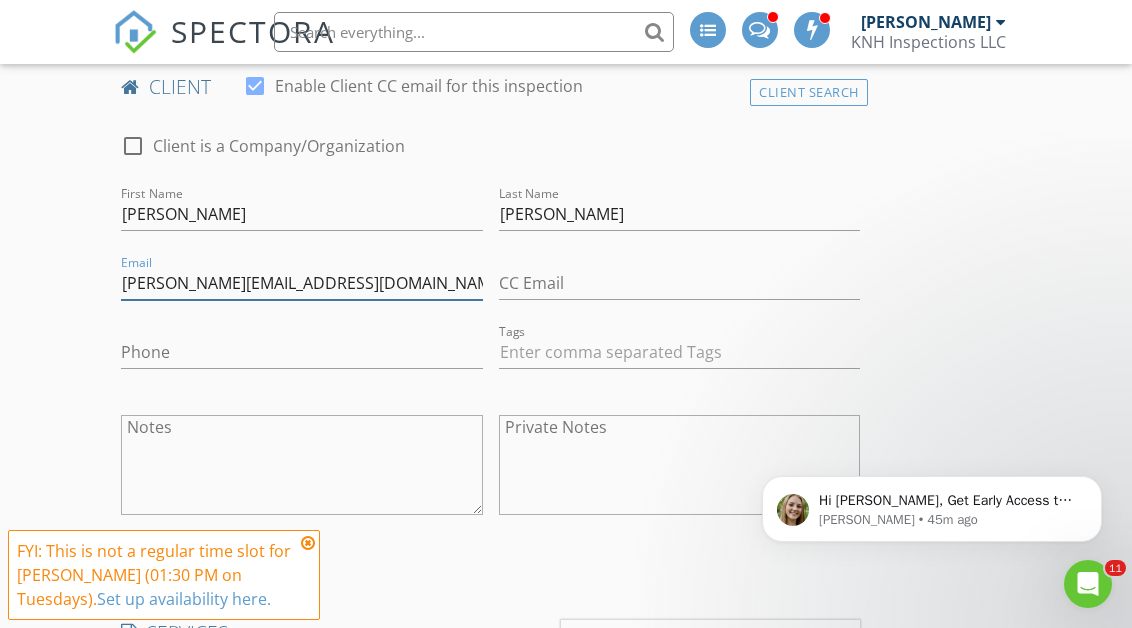 type on "george@skywarriorinc.com" 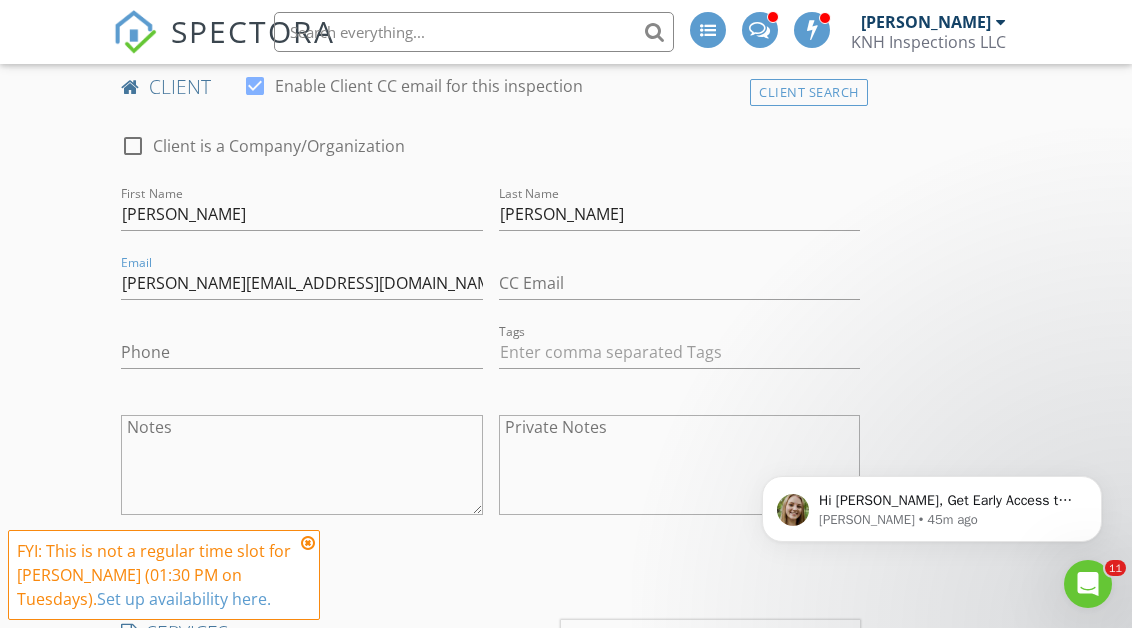 click on "New Inspection
INSPECTOR(S)
check_box   Kevin Foster   PRIMARY   Kevin Foster arrow_drop_down   check_box_outline_blank Kevin Foster specifically requested
Date/Time
07/15/2025 9:30 AM
Location
Address Search       Address 334 Andrew Jackson Trail   Unit   City Gulf Breeze   State FL   Zip 32561   County Santa Rosa     Square Feet 3070   Year Built 1970   Foundation arrow_drop_down     Kevin Foster     13.7 miles     (27 minutes)
client
check_box Enable Client CC email for this inspection   Client Search     check_box_outline_blank Client is a Company/Organization     First Name George   Last Name Sigler   Email george@skywarriorinc.com   CC Email   Phone         Tags         Notes   Private Notes
ADD ADDITIONAL client
SERVICES
check_box_outline_blank" at bounding box center [566, 1121] 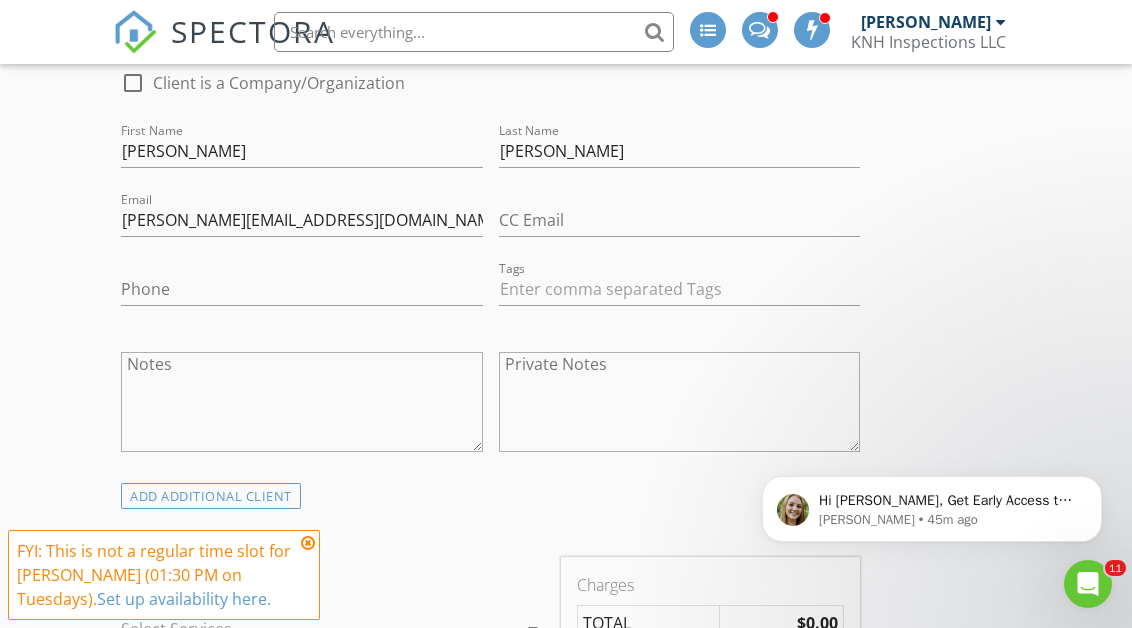 scroll, scrollTop: 1084, scrollLeft: 0, axis: vertical 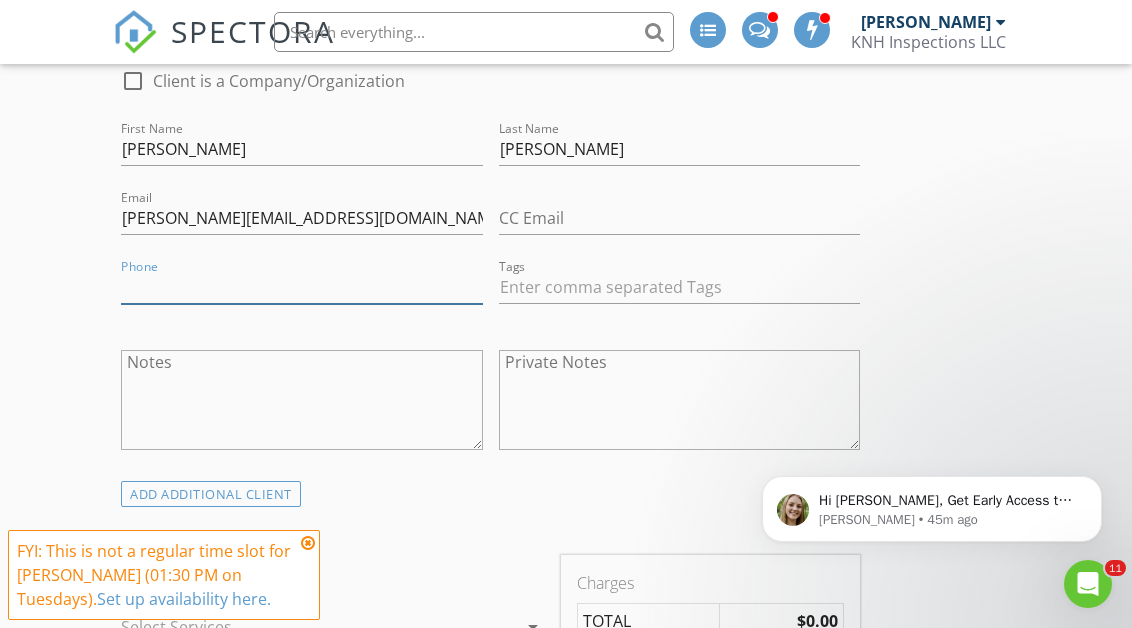 click on "Phone" at bounding box center (301, 287) 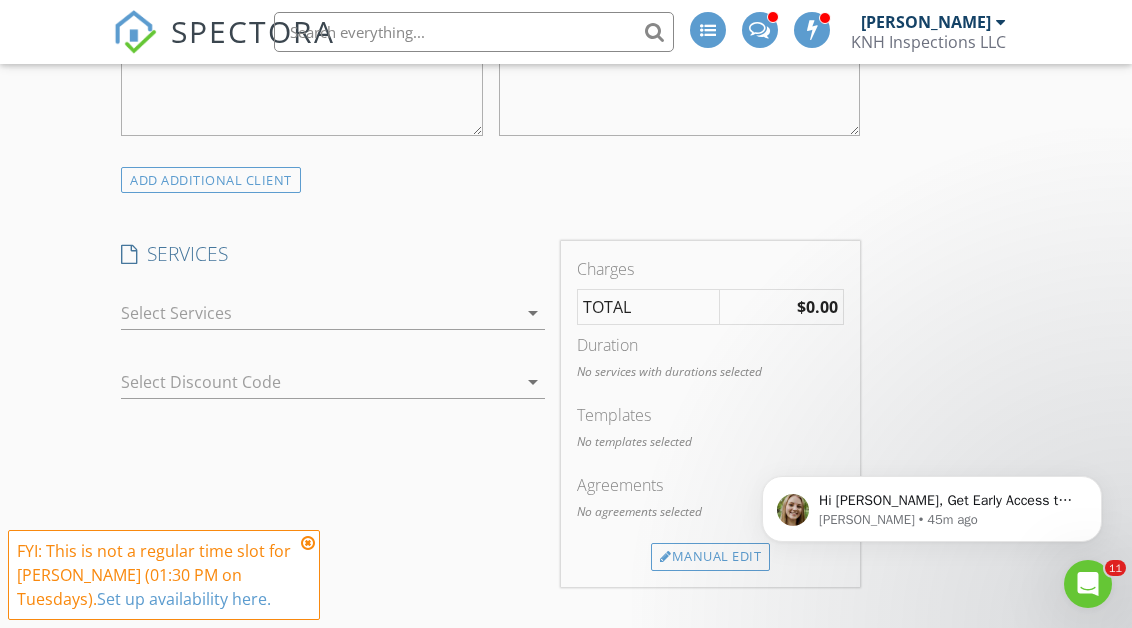 scroll, scrollTop: 1412, scrollLeft: 0, axis: vertical 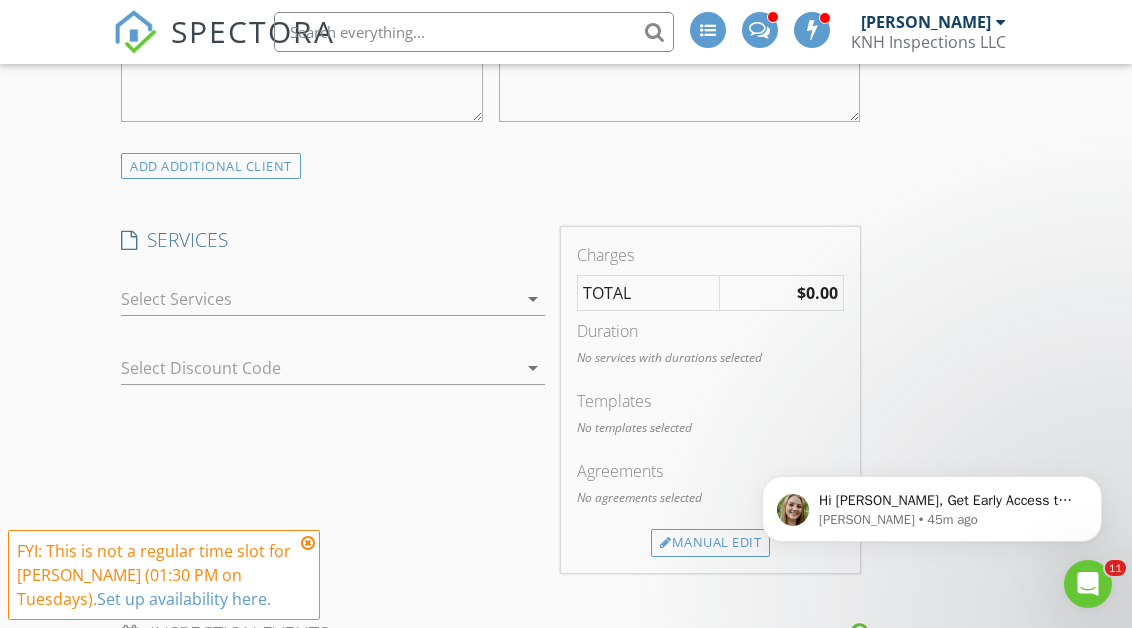 type on "772-584-1527" 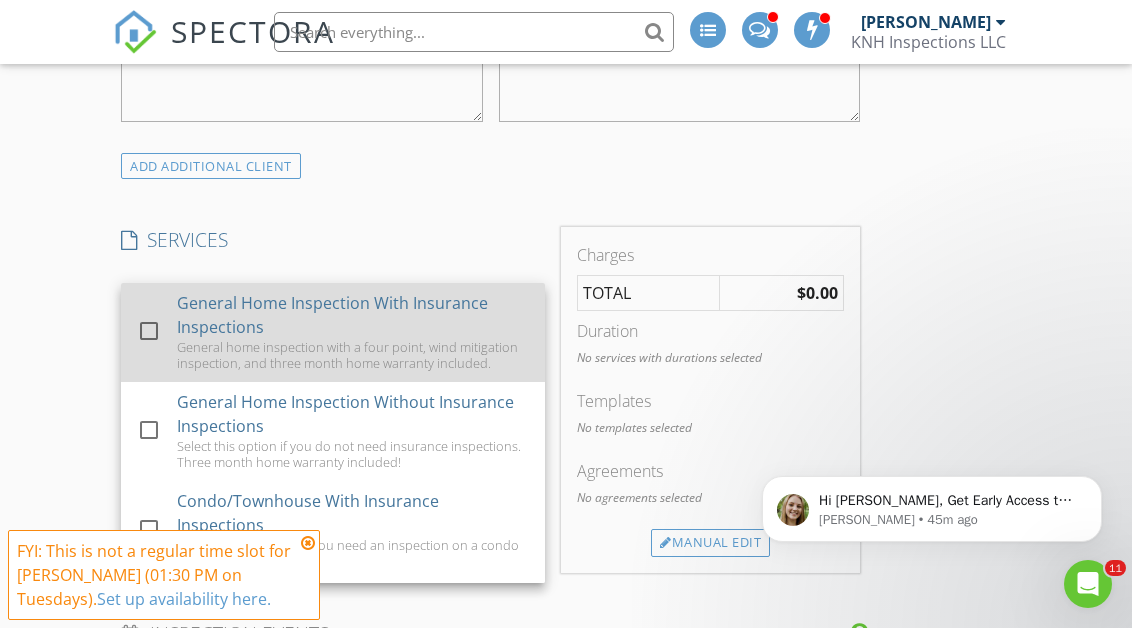 click on "General Home Inspection With Insurance Inspections" at bounding box center [353, 315] 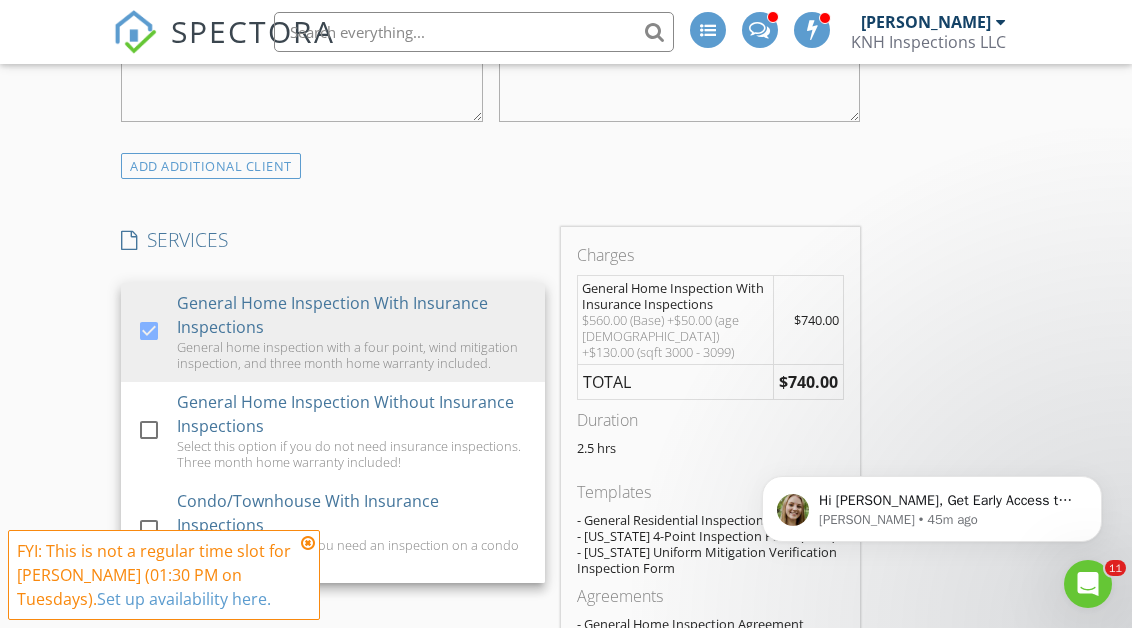 click on "New Inspection
INSPECTOR(S)
check_box   Kevin Foster   PRIMARY   Kevin Foster arrow_drop_down   check_box_outline_blank Kevin Foster specifically requested
Date/Time
07/15/2025 9:30 AM
Location
Address Search       Address 334 Andrew Jackson Trail   Unit   City Gulf Breeze   State FL   Zip 32561   County Santa Rosa     Square Feet 3070   Year Built 1970   Foundation arrow_drop_down     Kevin Foster     13.7 miles     (27 minutes)
client
check_box Enable Client CC email for this inspection   Client Search     check_box_outline_blank Client is a Company/Organization     First Name George   Last Name Sigler   Email george@skywarriorinc.com   CC Email   Phone 772-584-1527         Tags         Notes   Private Notes
ADD ADDITIONAL client
SERVICES
check_box" at bounding box center [566, 783] 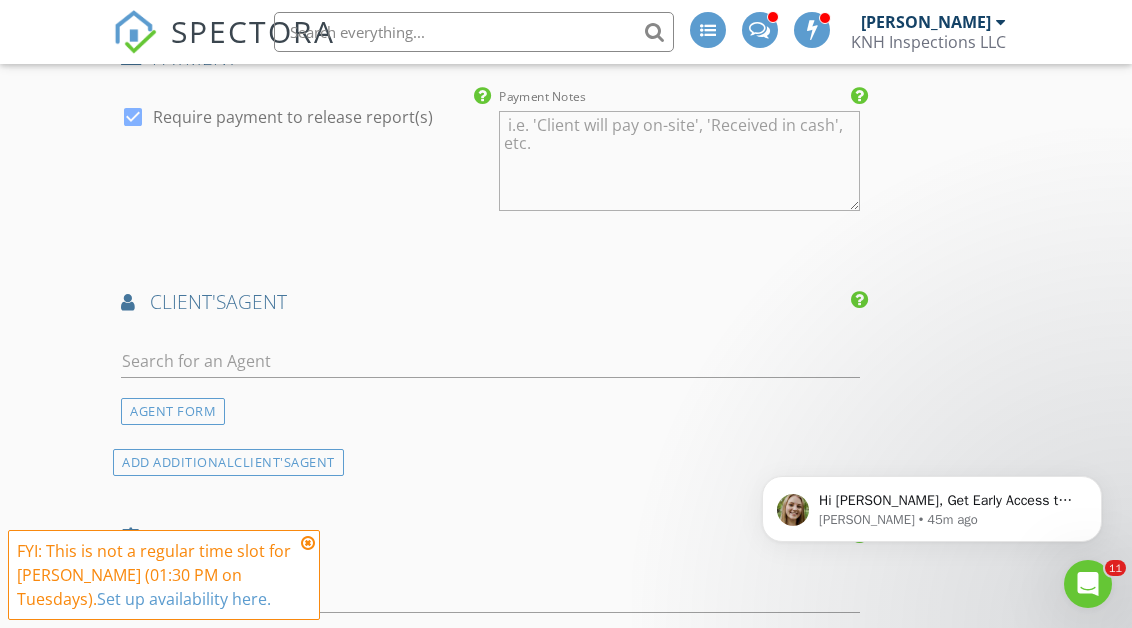 scroll, scrollTop: 2254, scrollLeft: 0, axis: vertical 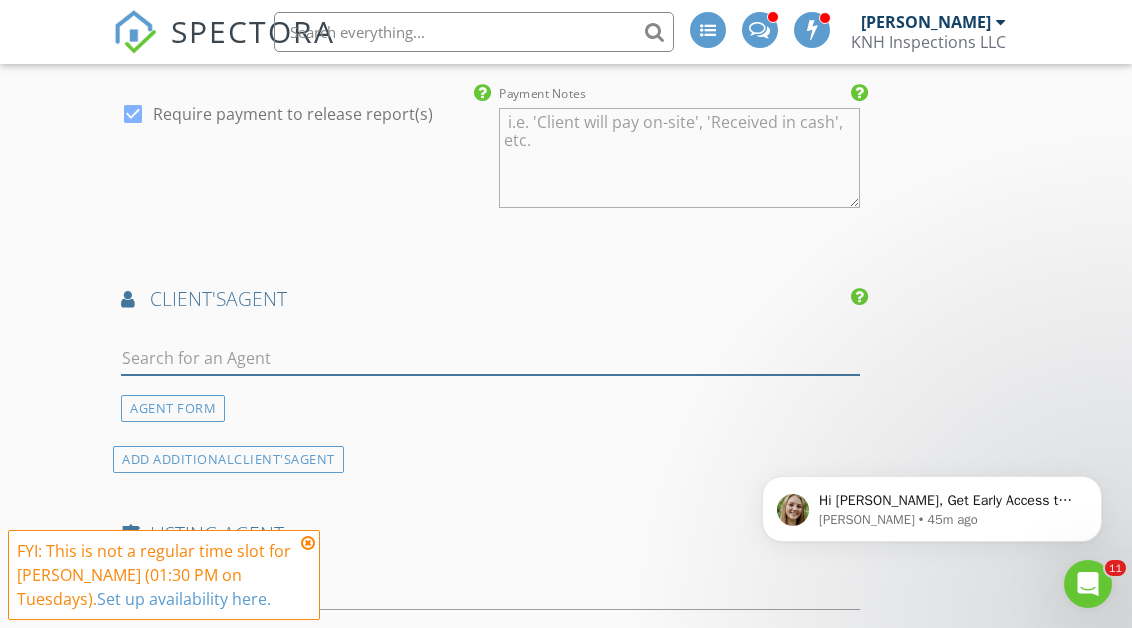 click at bounding box center (490, 358) 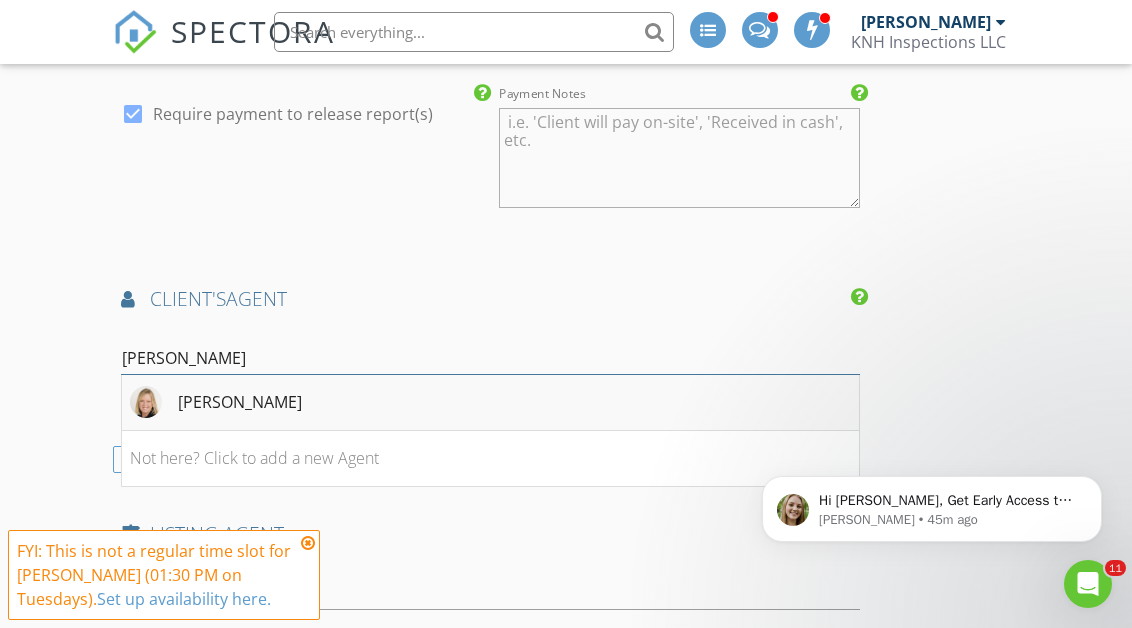 type on "ingrid" 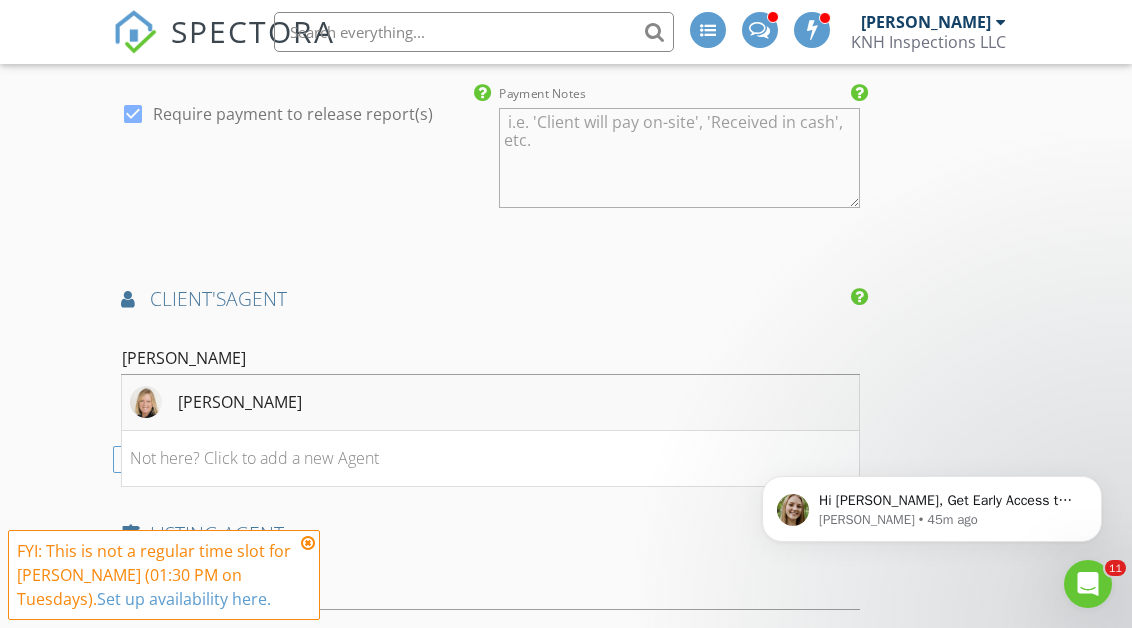 click on "Ingrid Hewette" at bounding box center (490, 403) 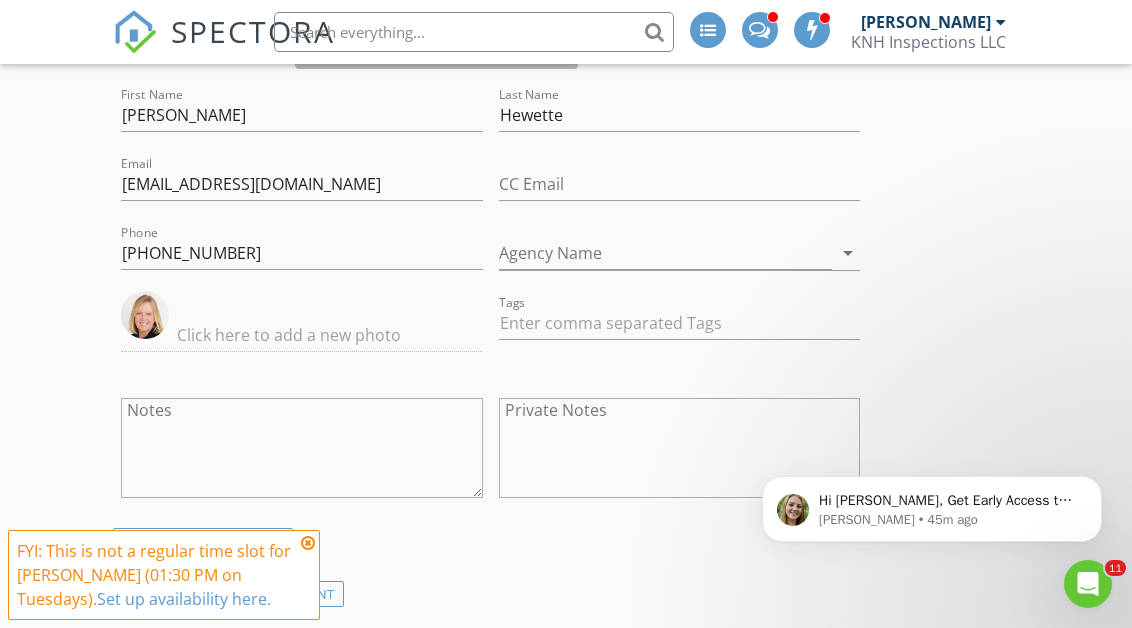 scroll, scrollTop: 2505, scrollLeft: 0, axis: vertical 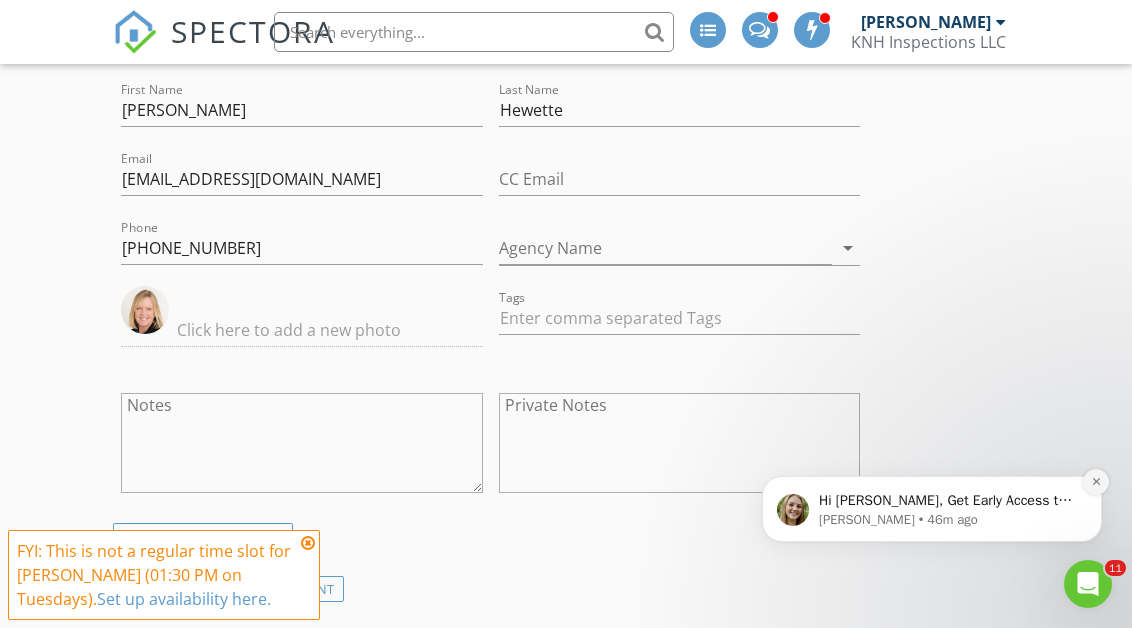 click at bounding box center [1096, 482] 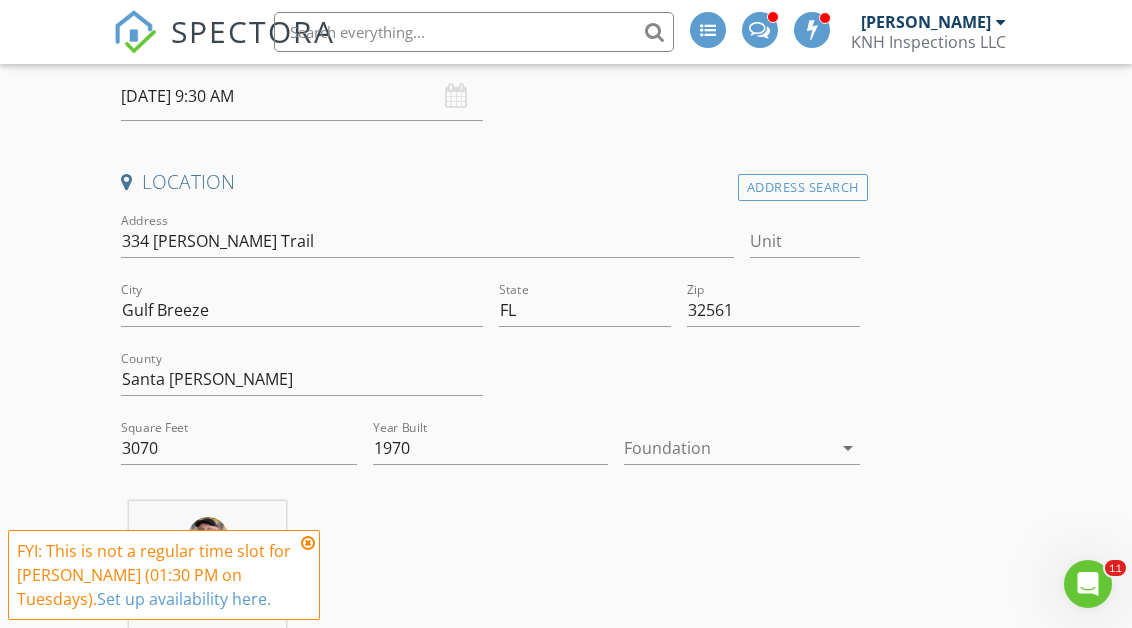 scroll, scrollTop: 354, scrollLeft: 0, axis: vertical 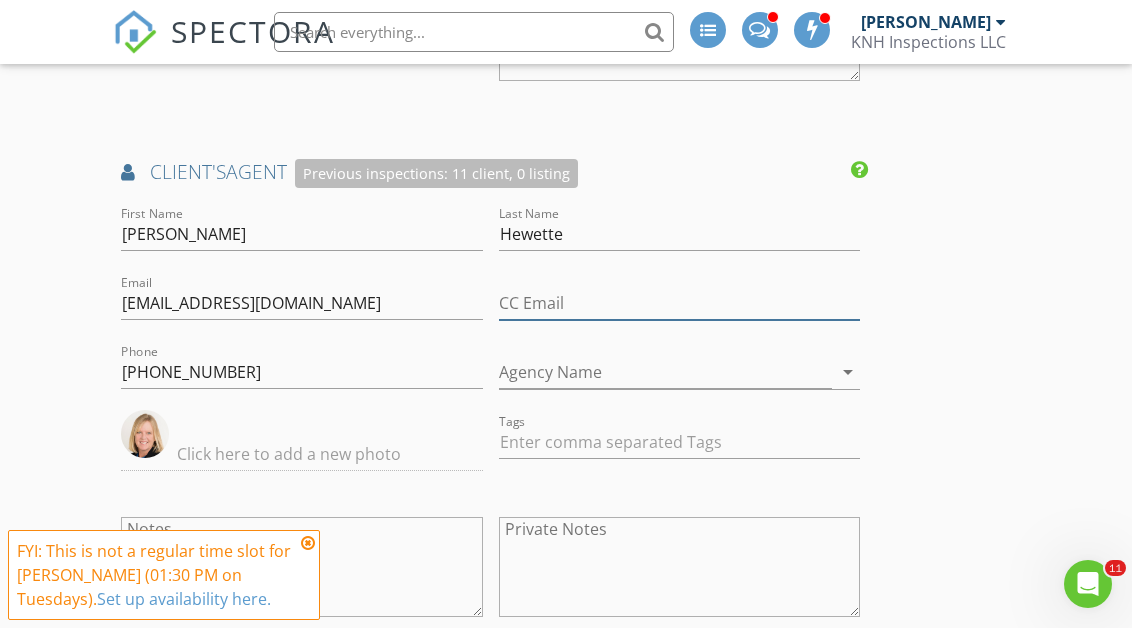 click on "CC Email" at bounding box center [679, 303] 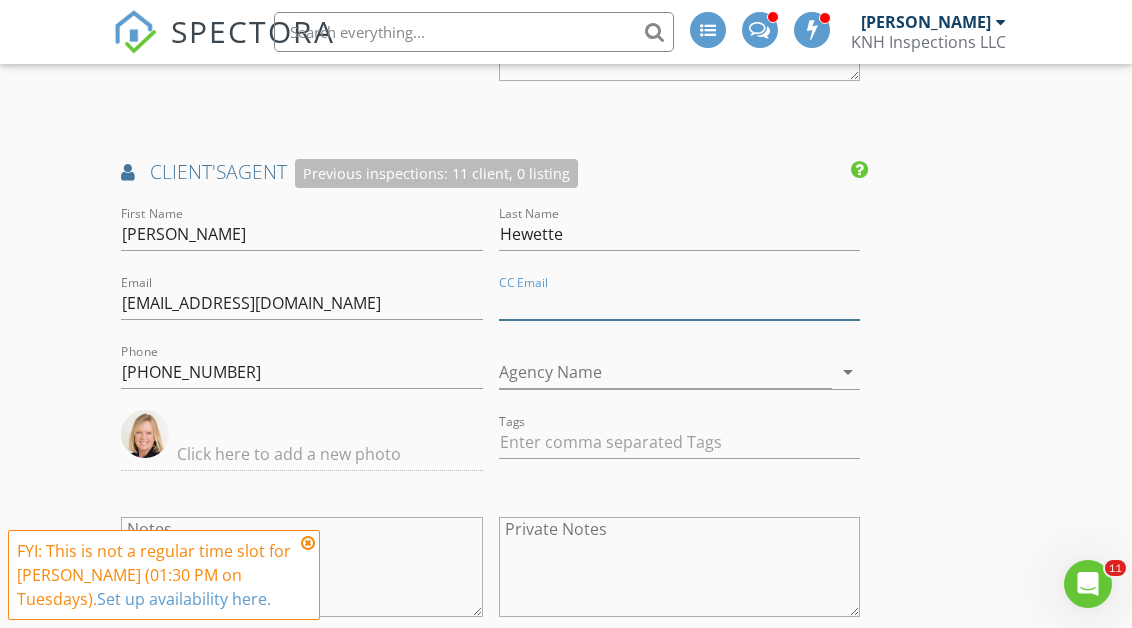 click on "CC Email" at bounding box center (679, 303) 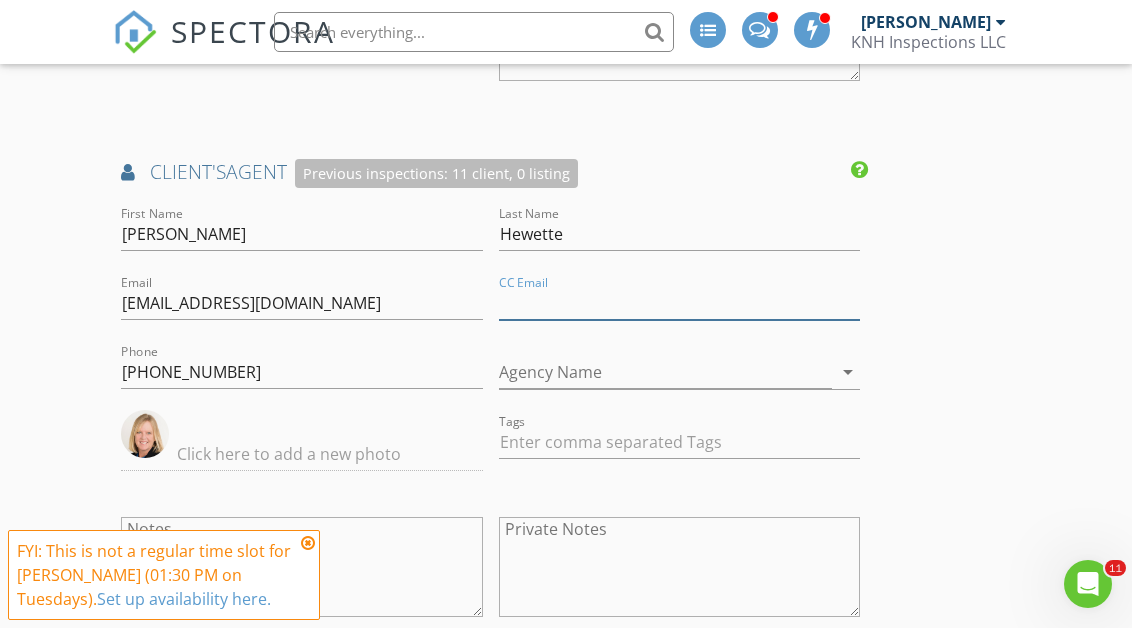 paste on "jameshewette@yahoo.com" 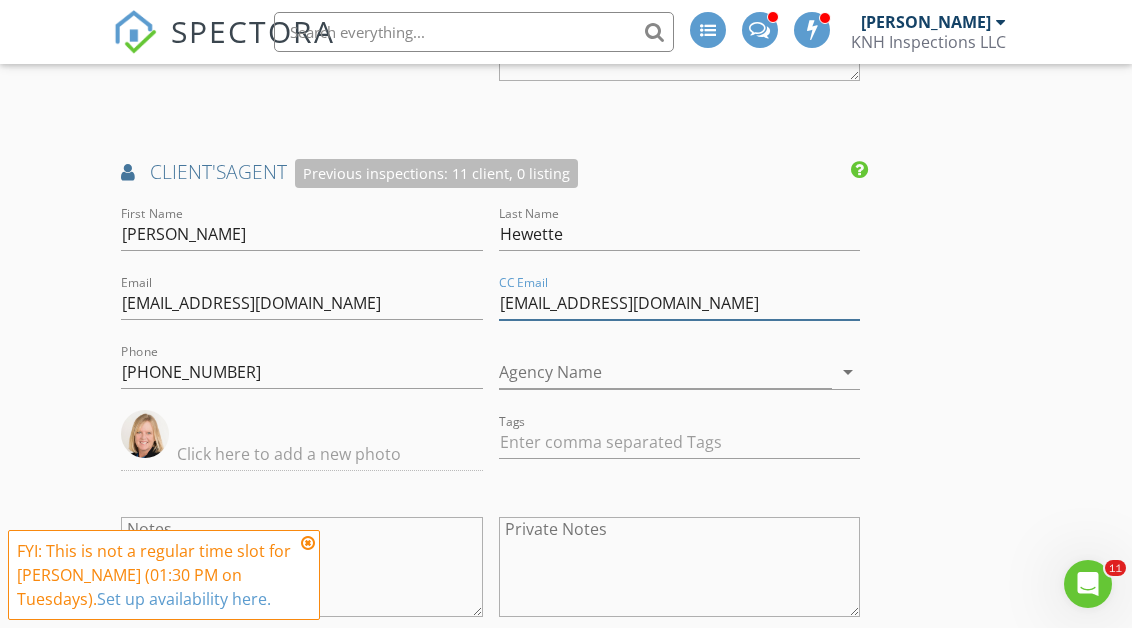 type on "jameshewette@yahoo.com" 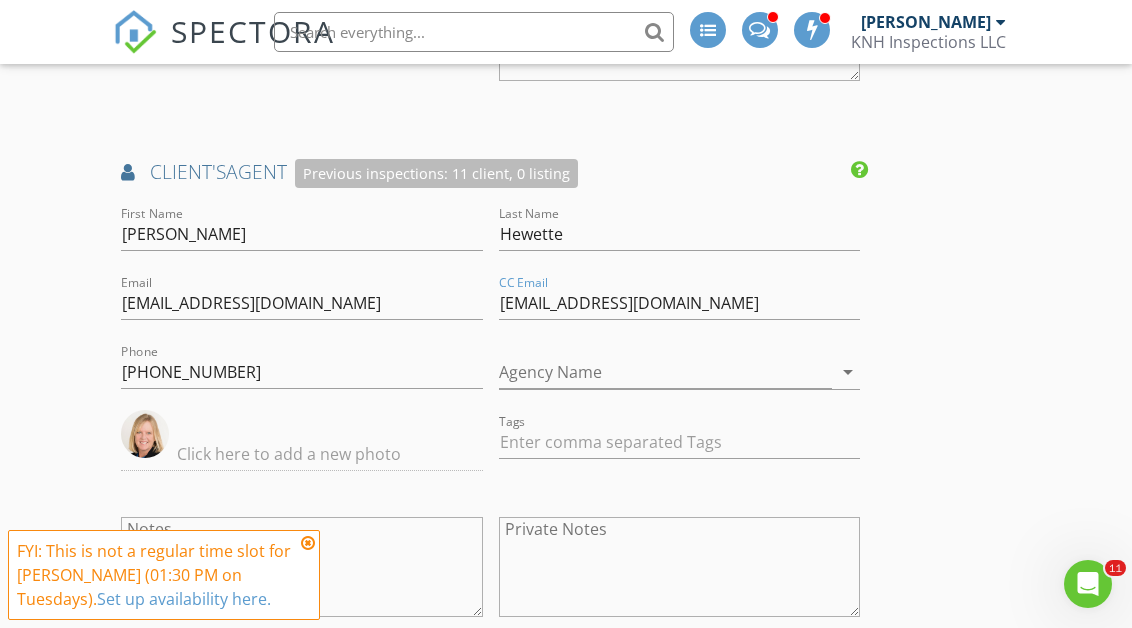 click on "New Inspection
INSPECTOR(S)
check_box   Kevin Foster   PRIMARY   Kevin Foster arrow_drop_down   check_box_outline_blank Kevin Foster specifically requested
Date/Time
07/15/2025 9:30 AM
Location
Address Search       Address 334 Andrew Jackson Trail   Unit   City Gulf Breeze   State FL   Zip 32561   County Santa Rosa     Square Feet 3070   Year Built 1970   Foundation arrow_drop_down     Kevin Foster     13.7 miles     (27 minutes)
client
check_box Enable Client CC email for this inspection   Client Search     check_box_outline_blank Client is a Company/Organization     First Name George   Last Name Sigler   Email george@skywarriorinc.com   CC Email   Phone 772-584-1527         Tags         Notes   Private Notes
ADD ADDITIONAL client
SERVICES
check_box" at bounding box center [566, 4] 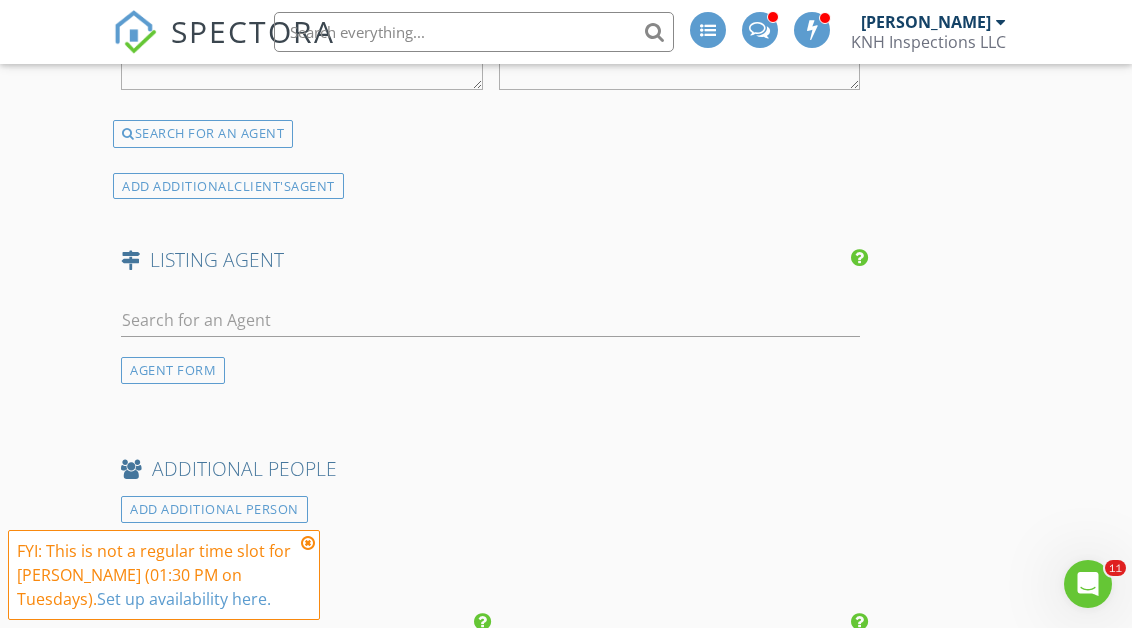 scroll, scrollTop: 4005, scrollLeft: 0, axis: vertical 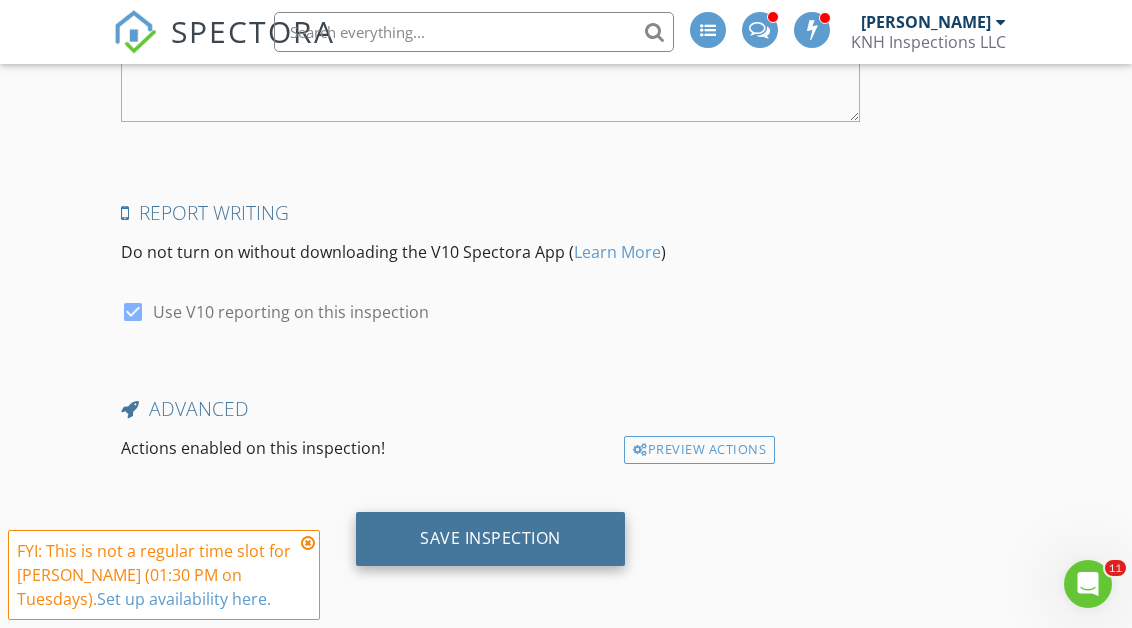 click on "Save Inspection" at bounding box center (490, 539) 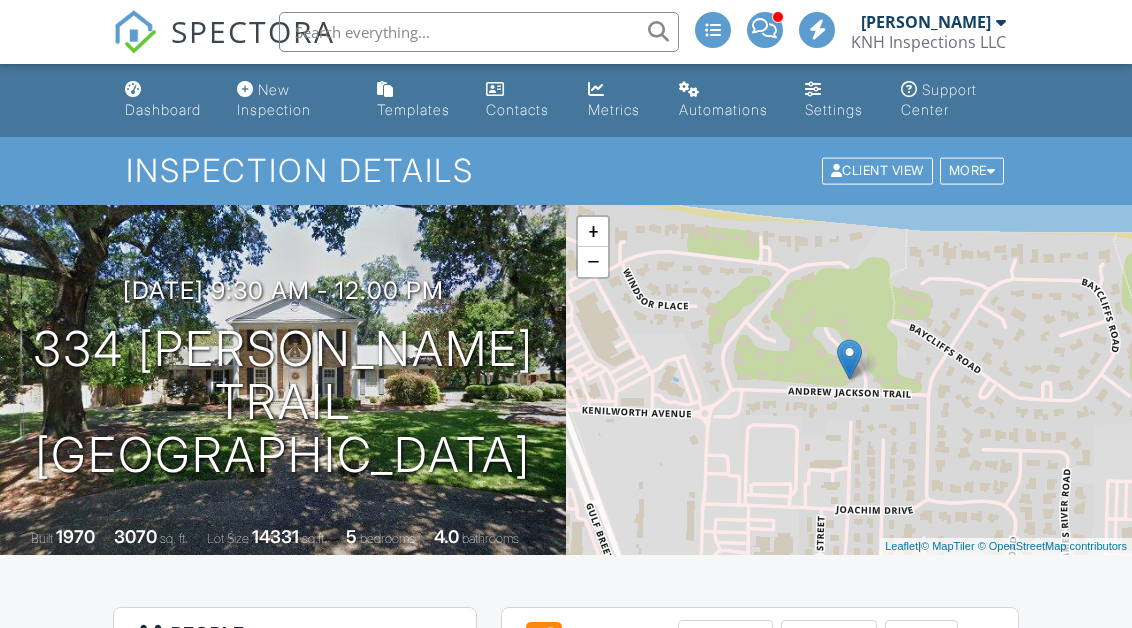 scroll, scrollTop: 219, scrollLeft: 0, axis: vertical 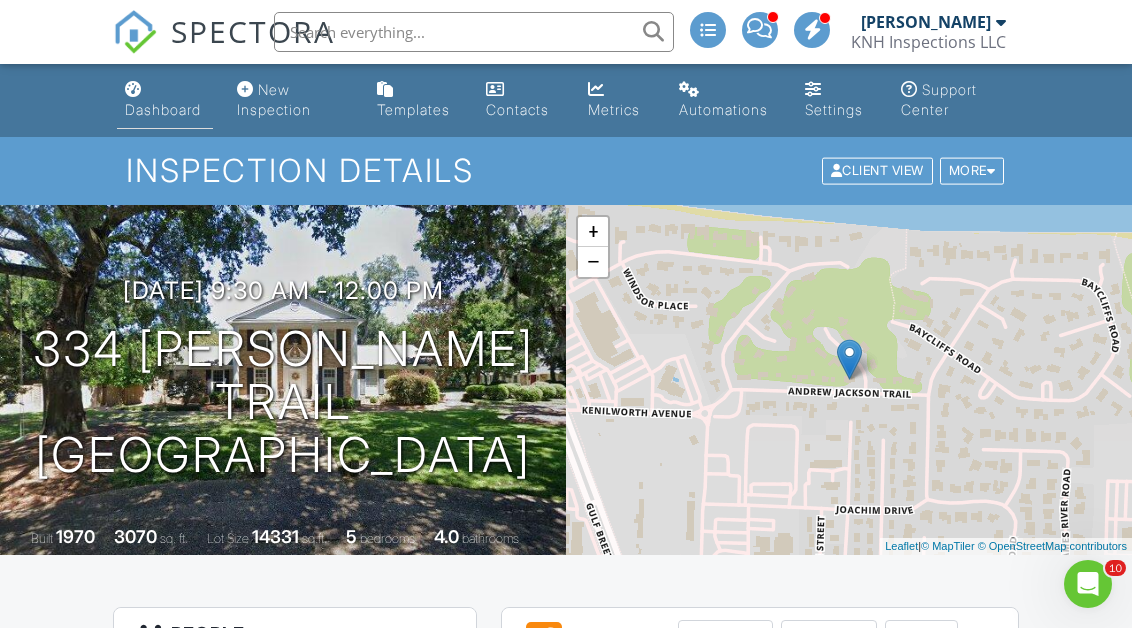 click at bounding box center [133, 89] 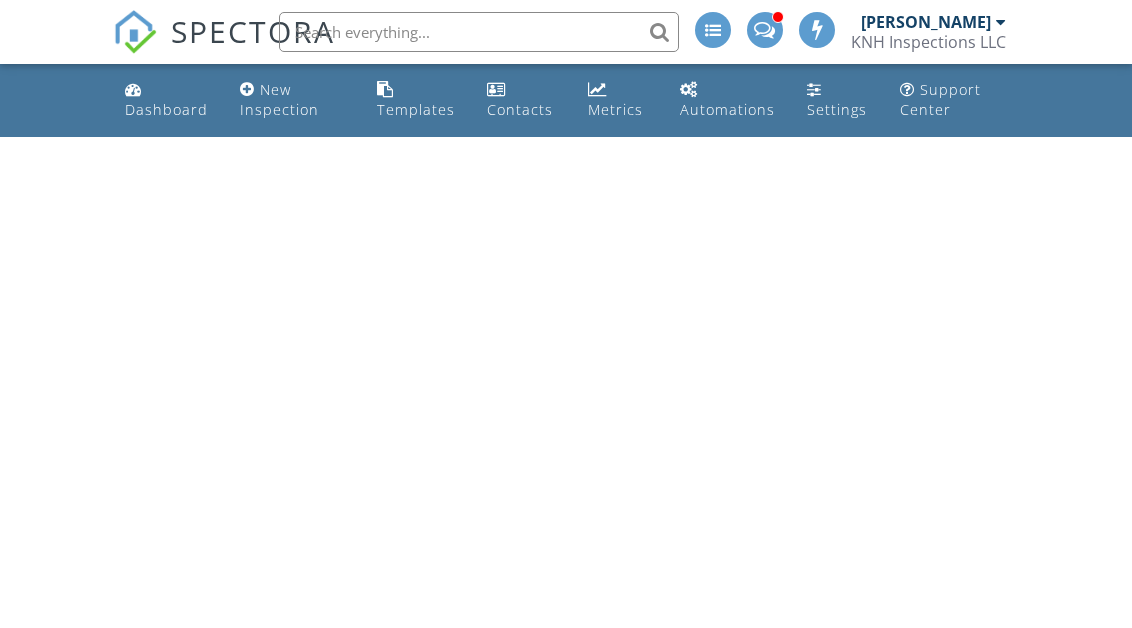 scroll, scrollTop: 0, scrollLeft: 0, axis: both 